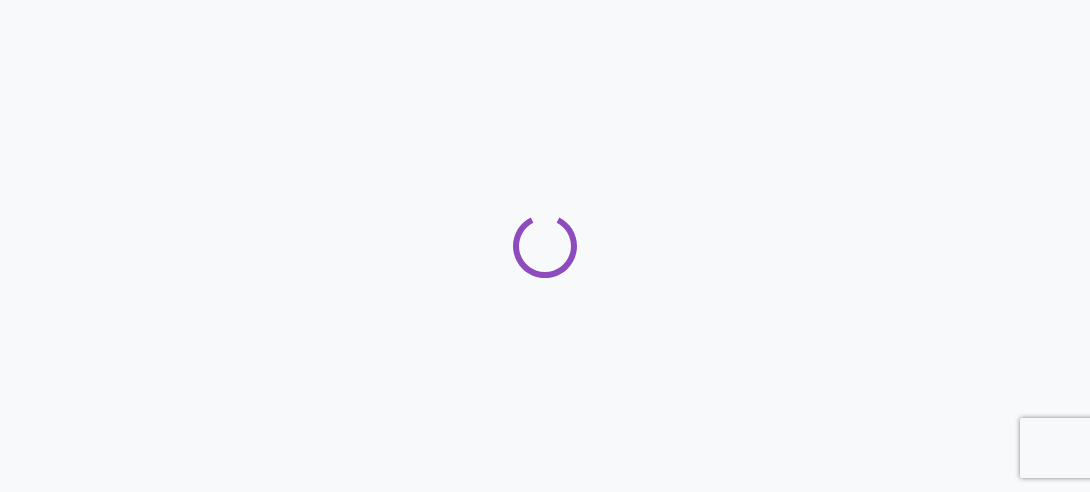 scroll, scrollTop: 0, scrollLeft: 0, axis: both 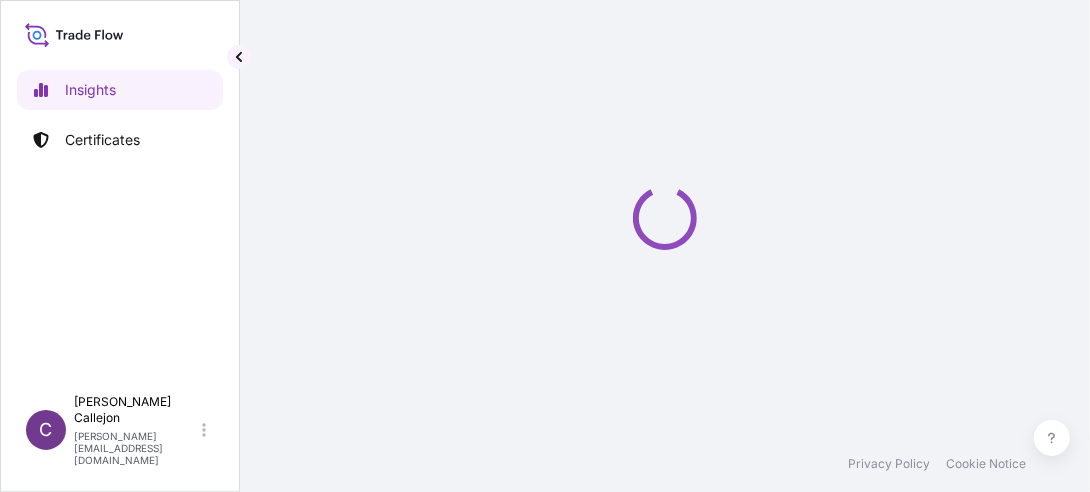 select on "2025" 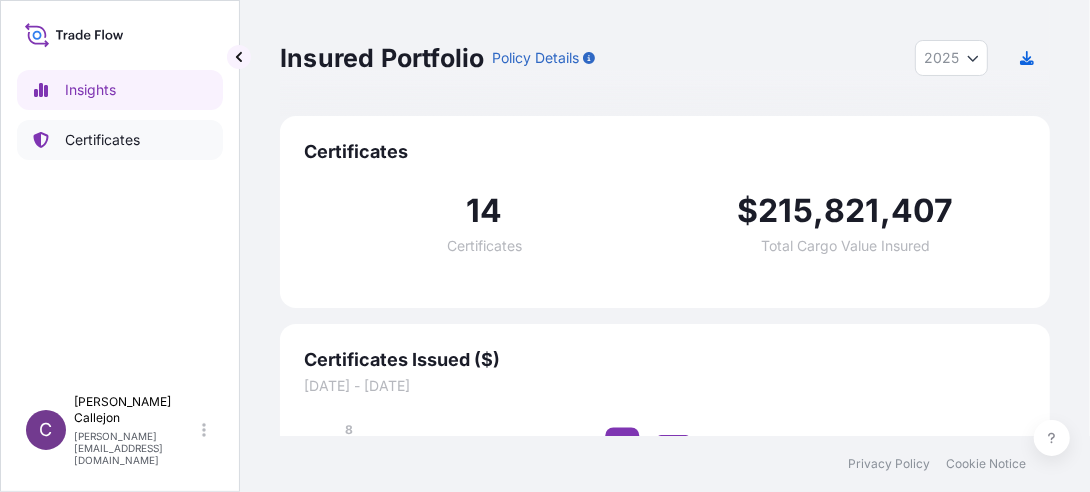 click on "Certificates" at bounding box center [102, 140] 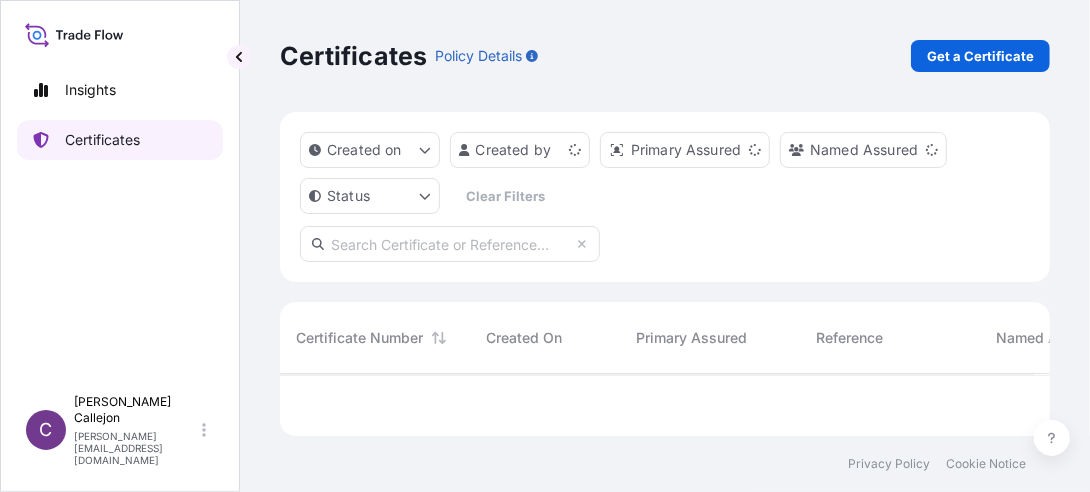 scroll, scrollTop: 15, scrollLeft: 15, axis: both 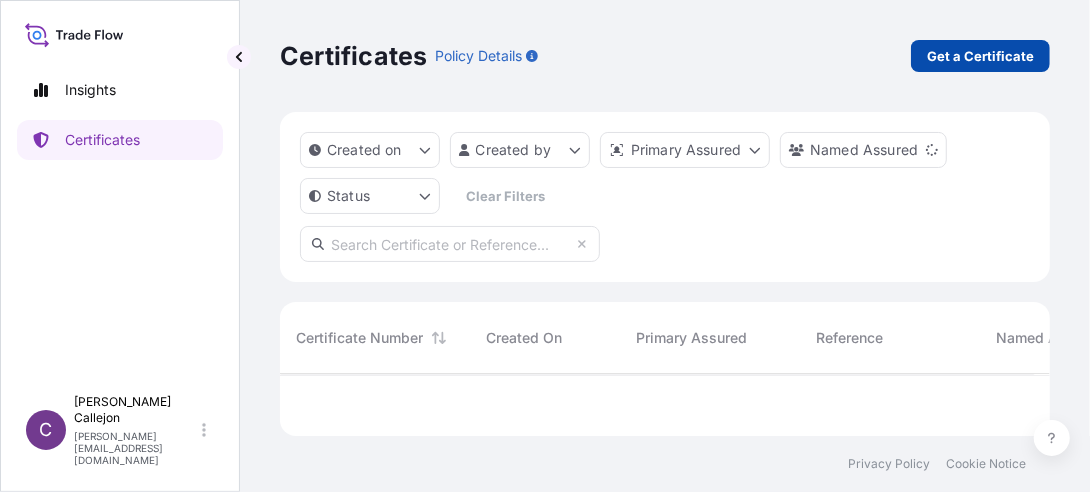 click on "Get a Certificate" at bounding box center (980, 56) 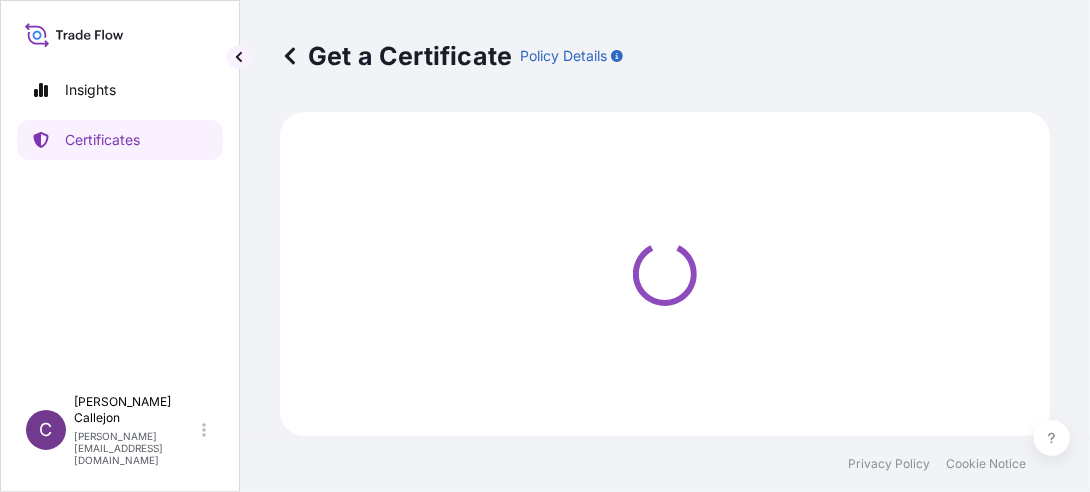 select on "Sea" 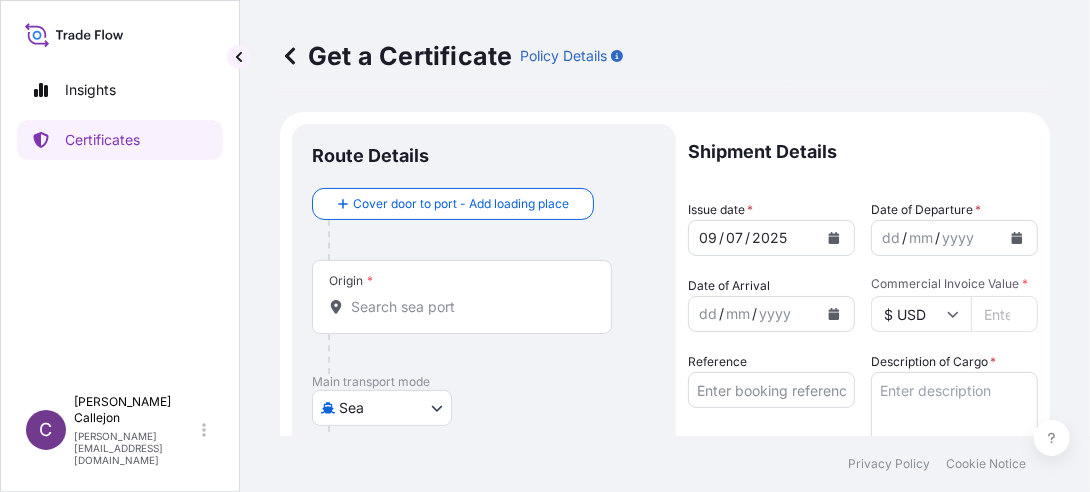 click 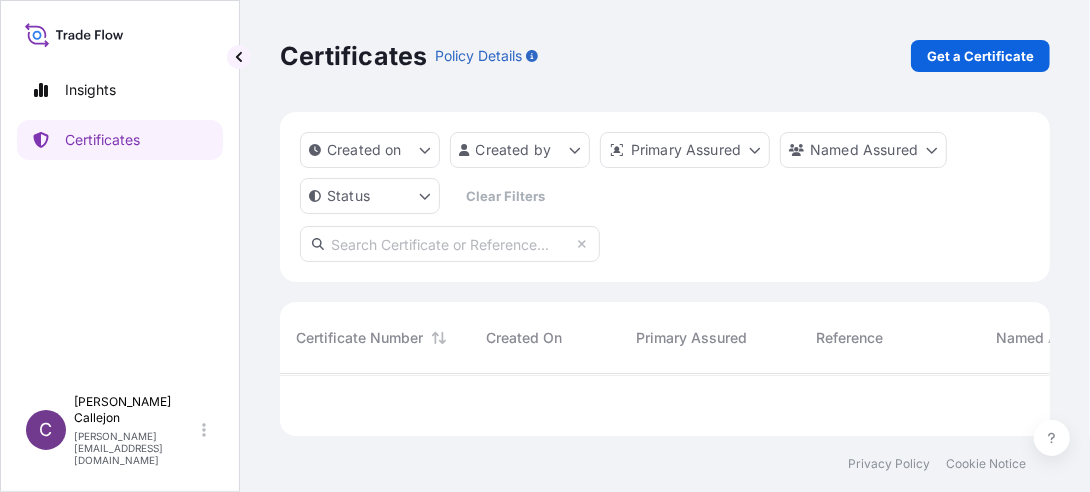 scroll, scrollTop: 15, scrollLeft: 15, axis: both 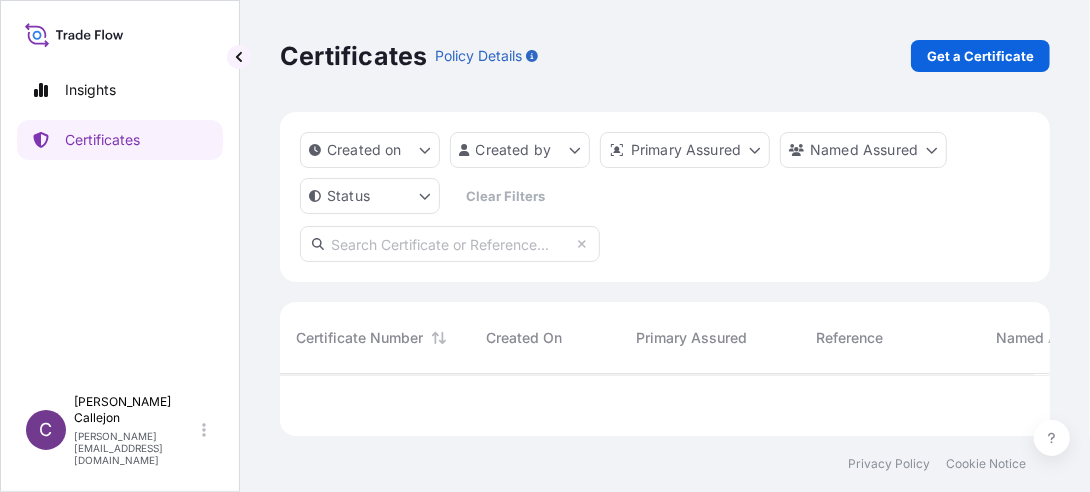 select on "2025" 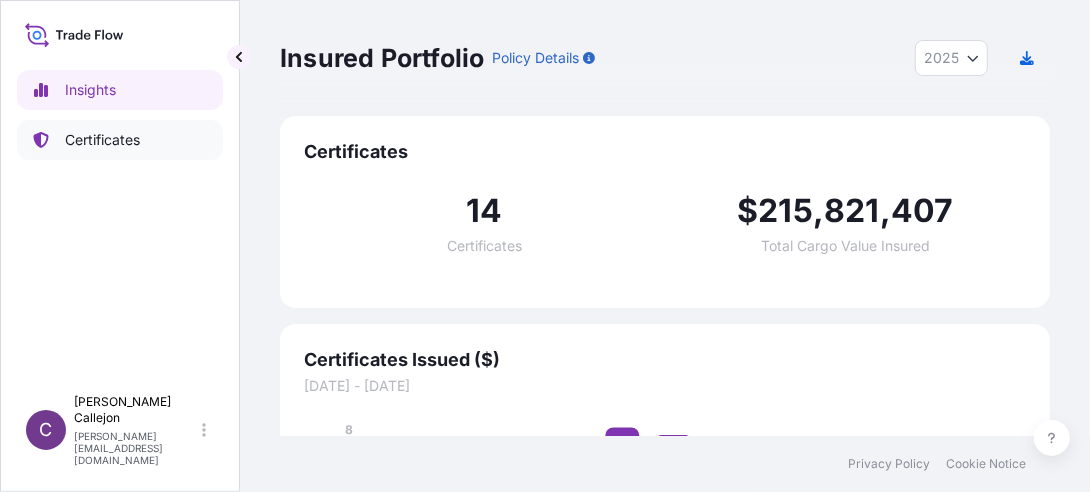 click on "Certificates" at bounding box center (102, 140) 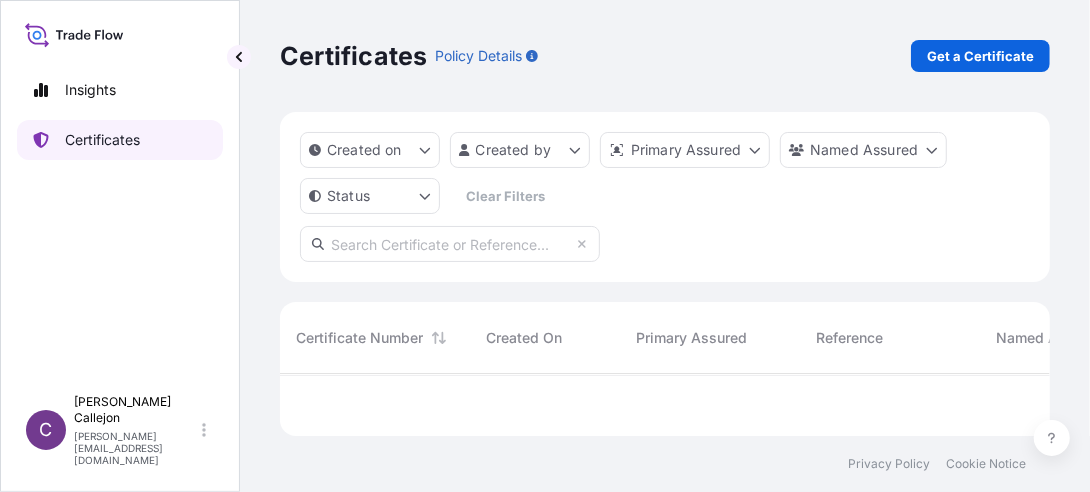 scroll, scrollTop: 15, scrollLeft: 15, axis: both 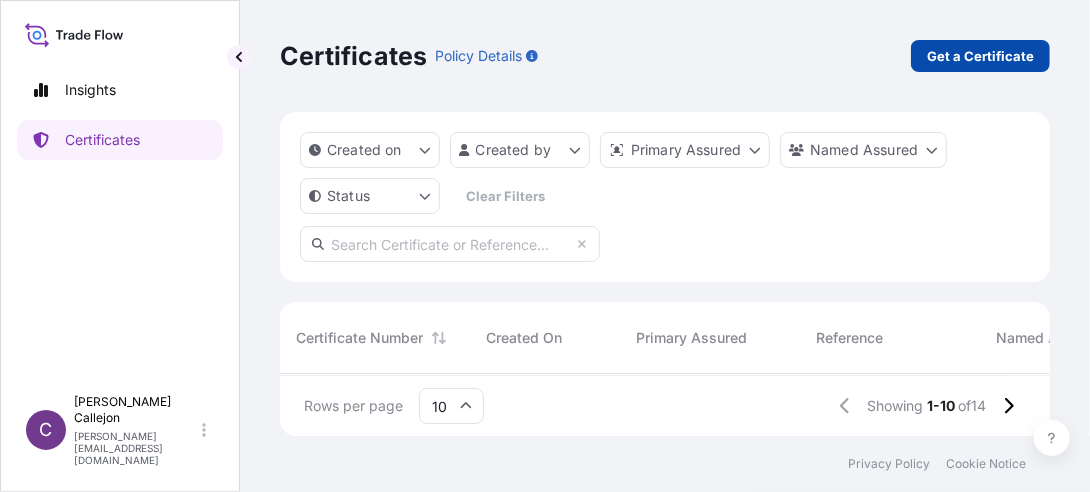 click on "Get a Certificate" at bounding box center (980, 56) 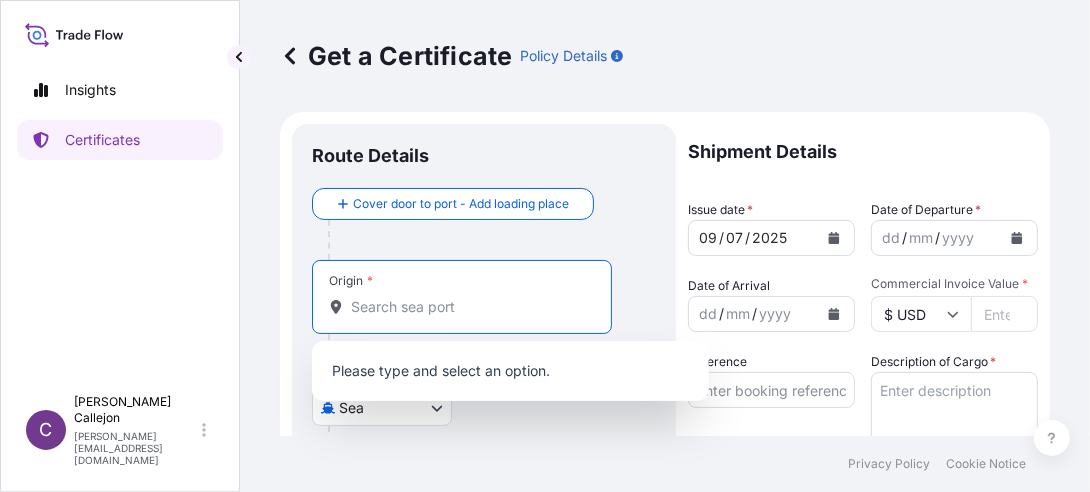click on "Origin *" at bounding box center [469, 307] 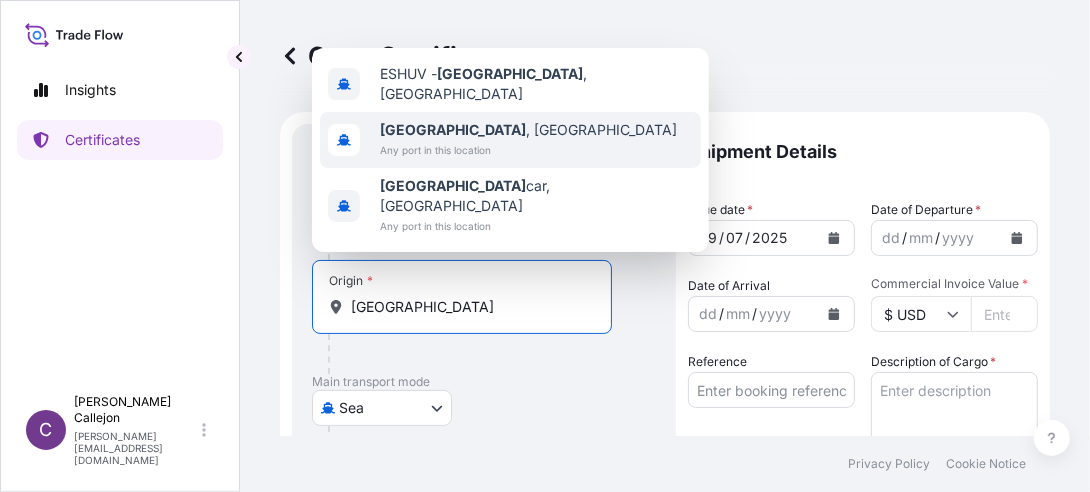 click on "Any port in this location" at bounding box center [528, 150] 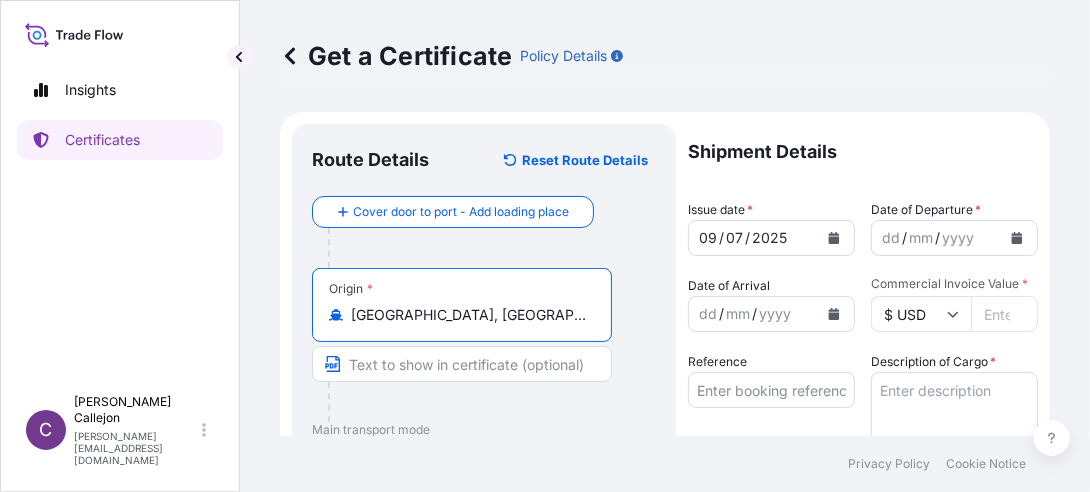 type on "[GEOGRAPHIC_DATA], [GEOGRAPHIC_DATA]" 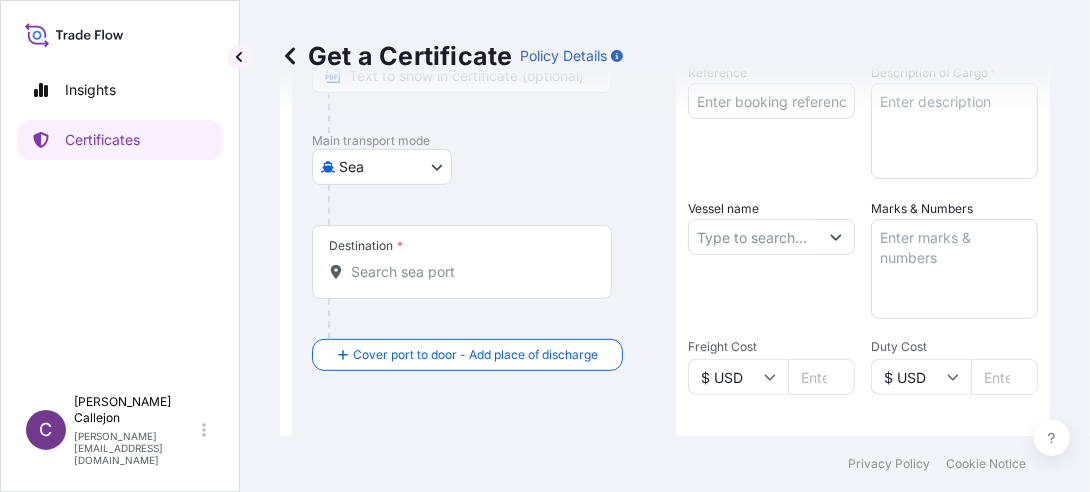 scroll, scrollTop: 300, scrollLeft: 0, axis: vertical 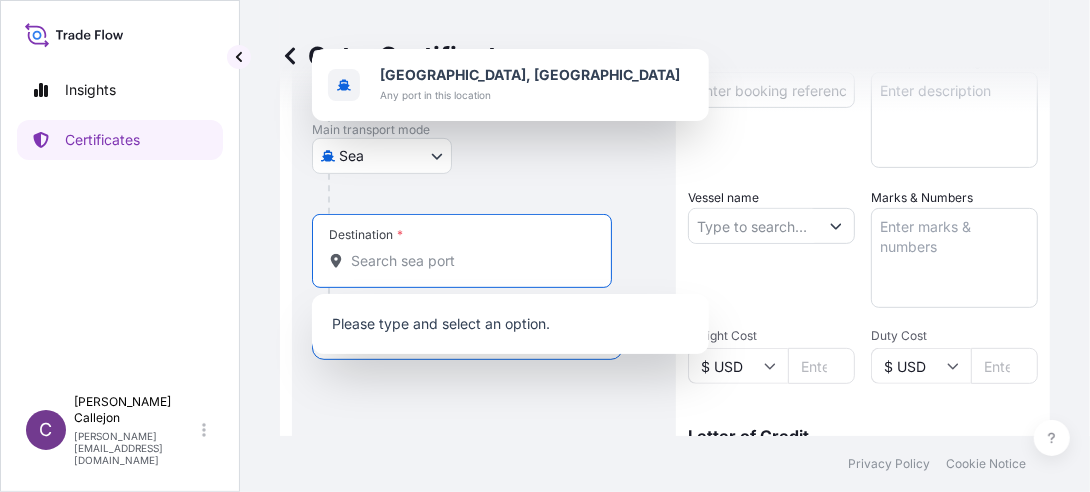 click on "Destination *" at bounding box center [469, 261] 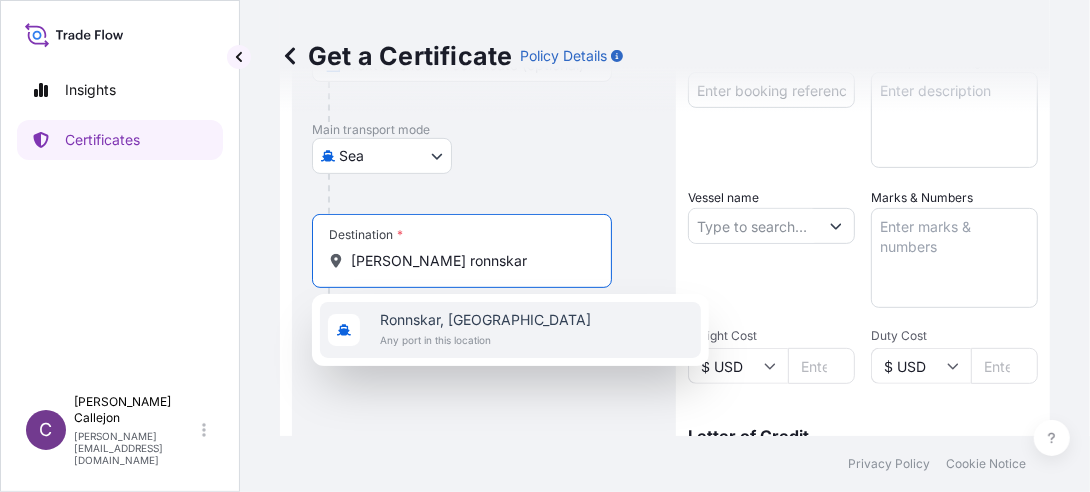click on "Any port in this location" at bounding box center (485, 340) 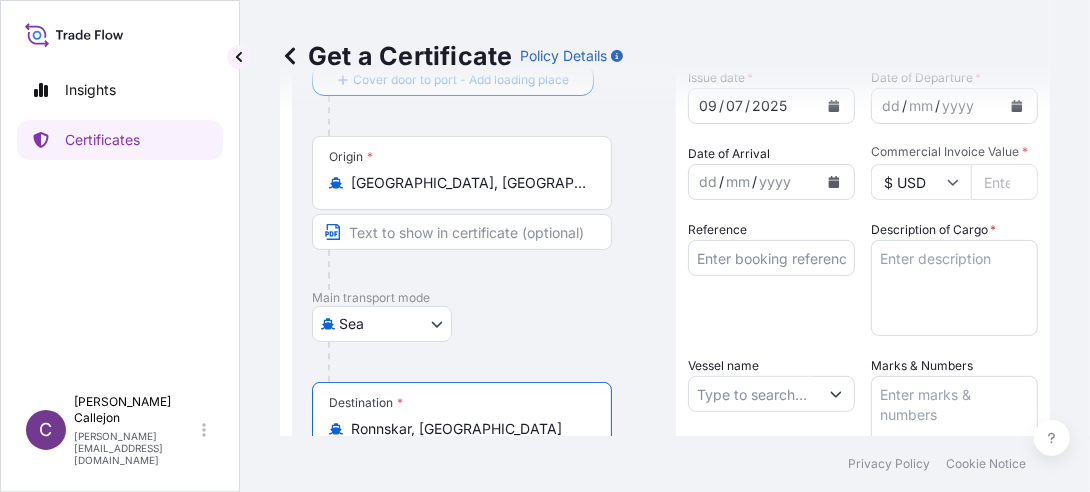 scroll, scrollTop: 32, scrollLeft: 0, axis: vertical 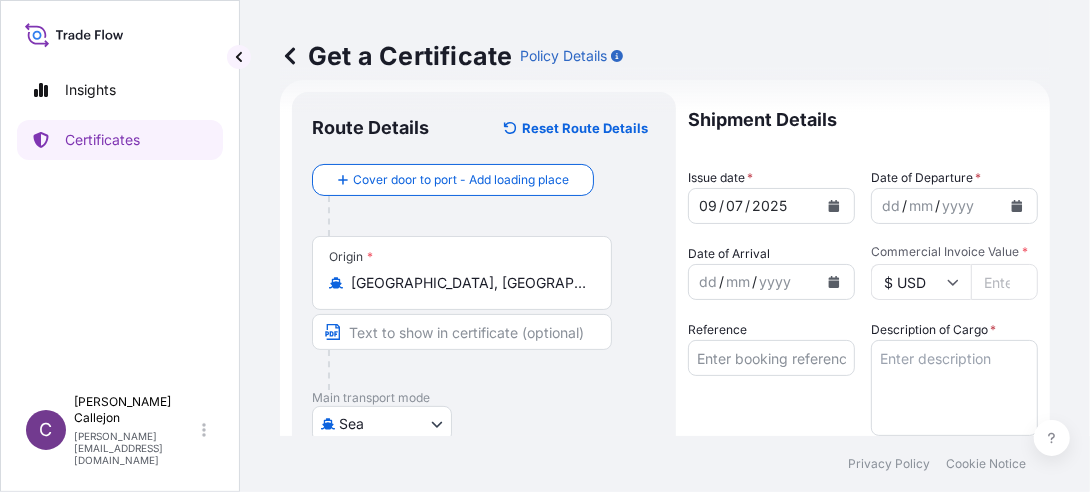 type on "Ronnskar, [GEOGRAPHIC_DATA]" 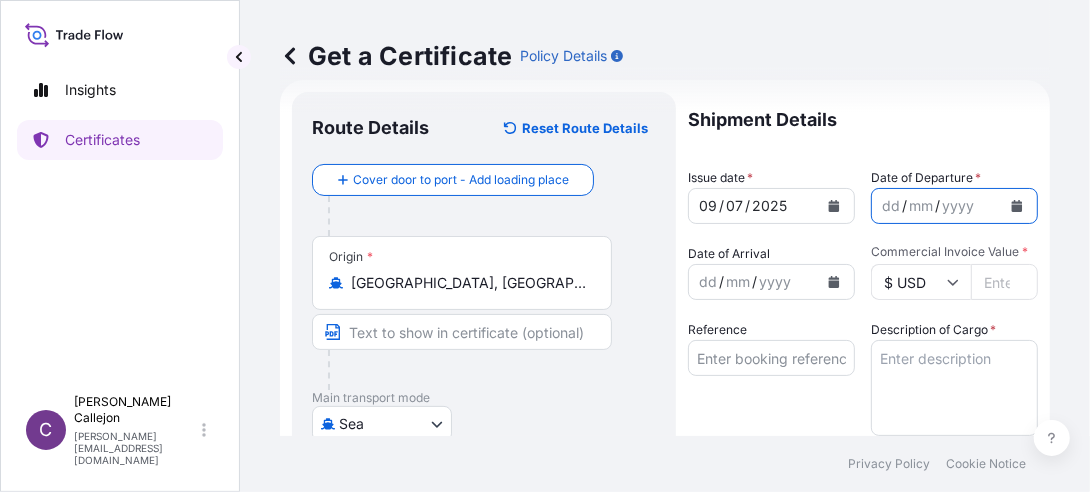 click 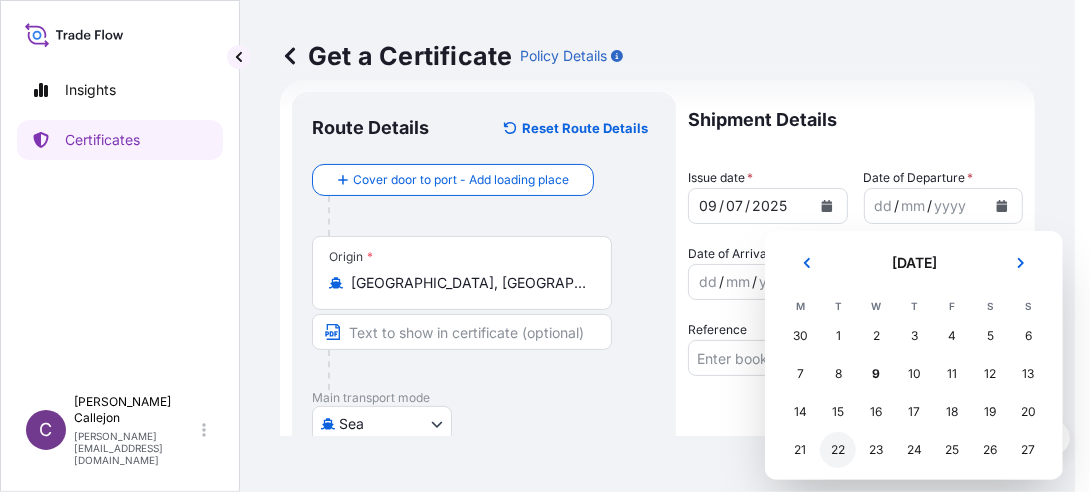 click on "22" at bounding box center (838, 450) 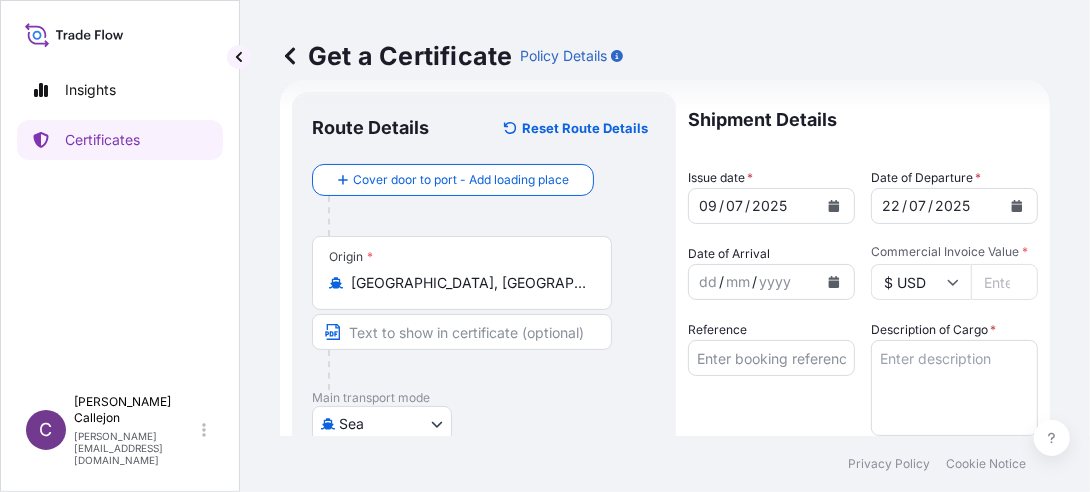 click on "Commercial Invoice Value    *" at bounding box center [1004, 282] 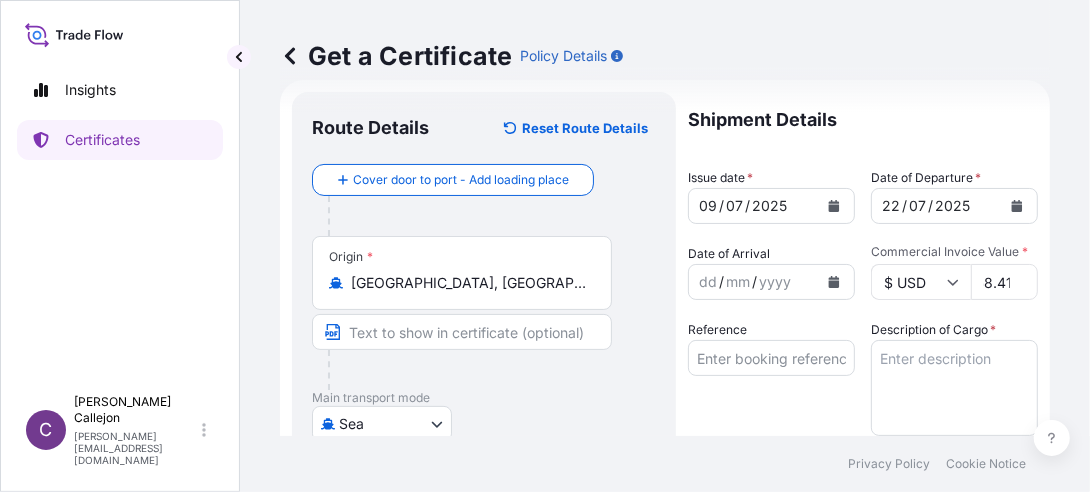 scroll, scrollTop: 0, scrollLeft: 62, axis: horizontal 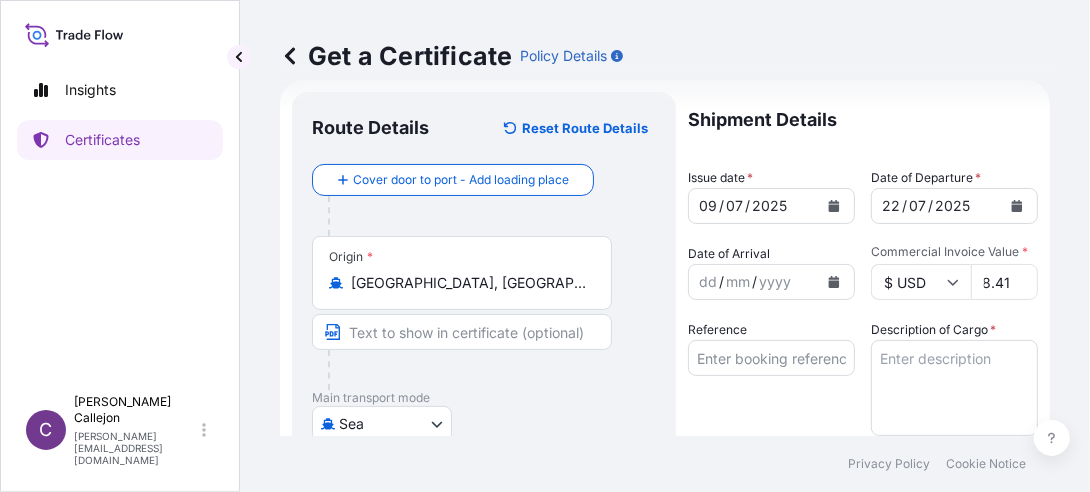 type on "15989758.41" 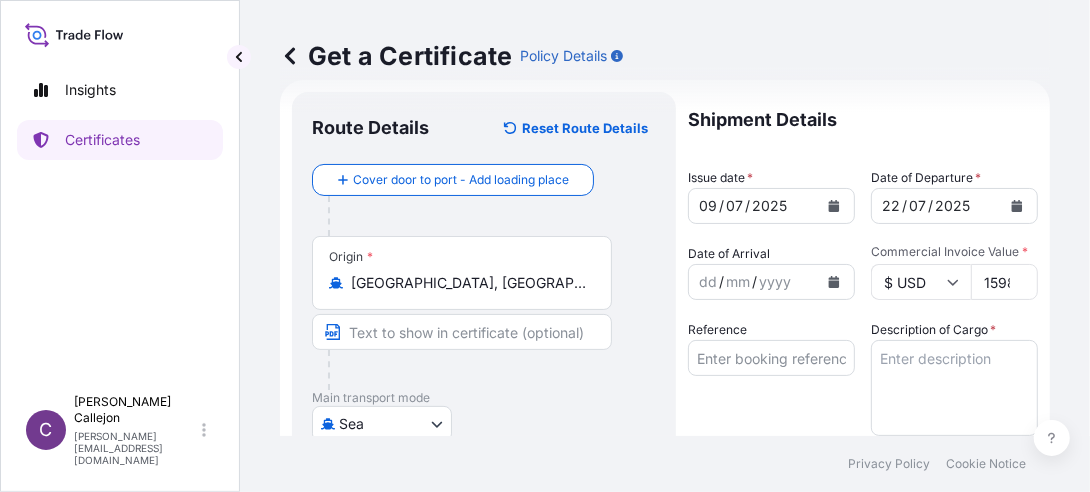 click on "Reference" at bounding box center [771, 358] 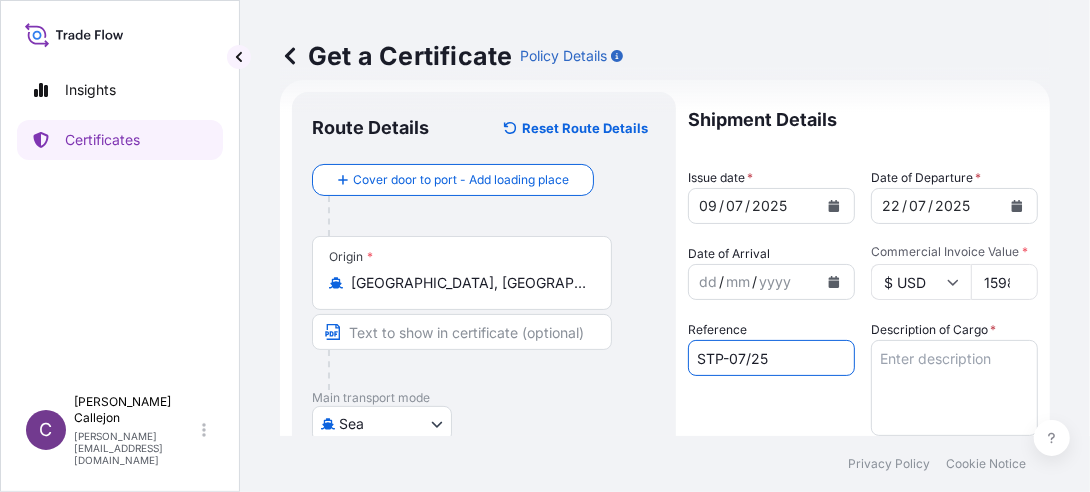 type on "STP-07/25" 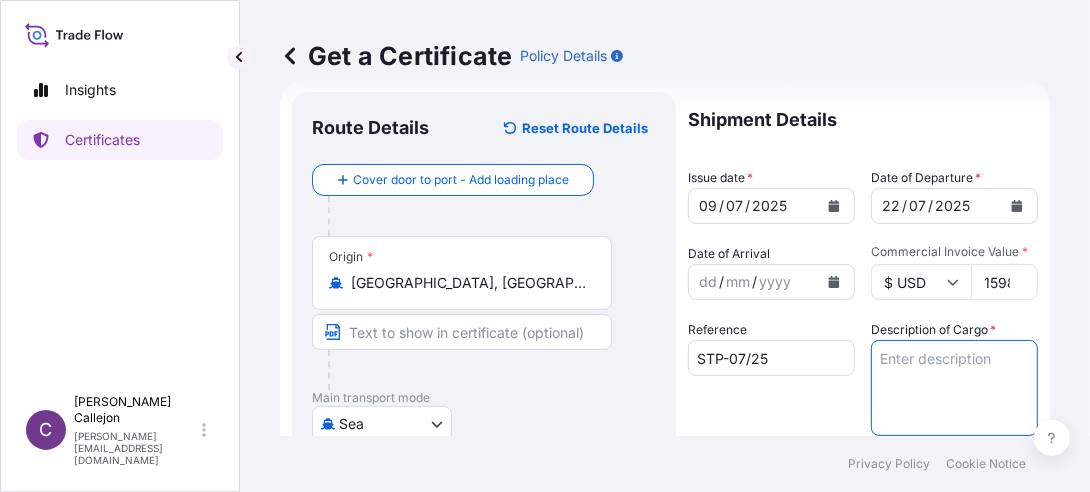 click on "Description of Cargo *" at bounding box center [954, 388] 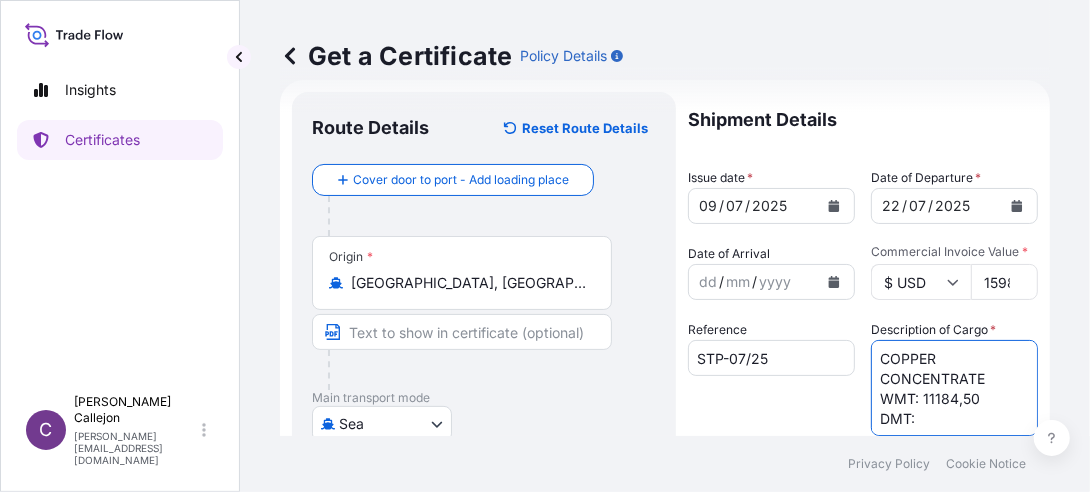 click on "COPPER CONCENTRATE
WMT: 11184,50
DMT:" at bounding box center [954, 388] 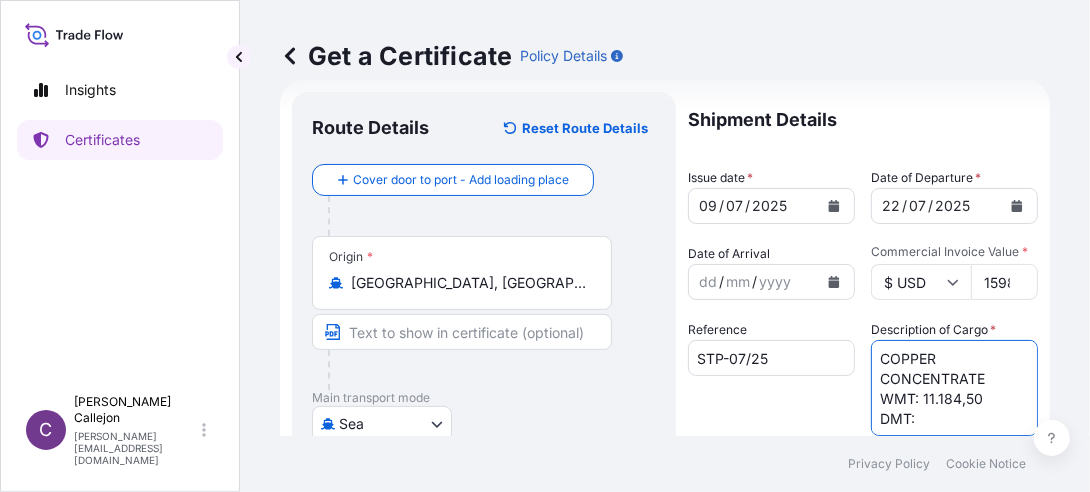 click on "COPPER CONCENTRATE
WMT: 11.184,50
DMT:" at bounding box center [954, 388] 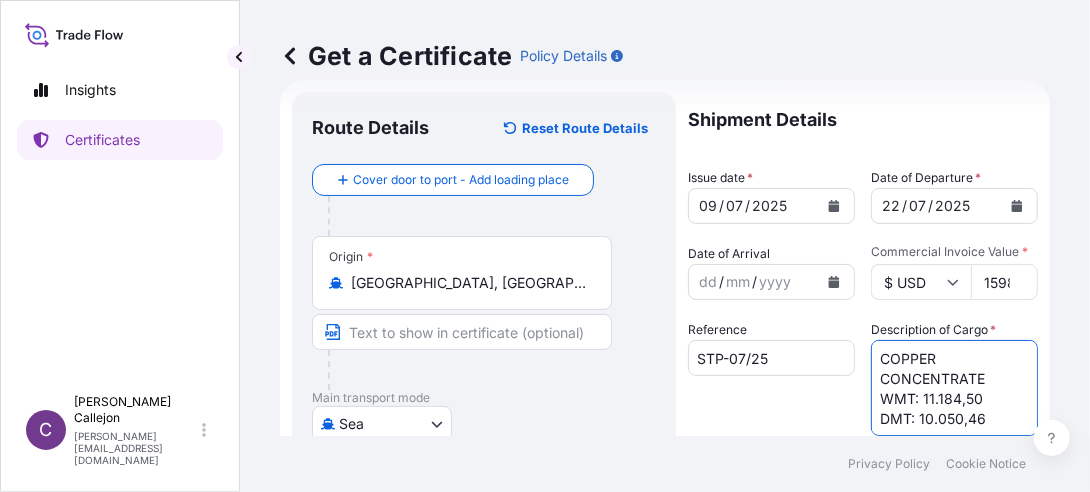 type on "COPPER CONCENTRATE
WMT: 11.184,50
DMT: 10.050,46" 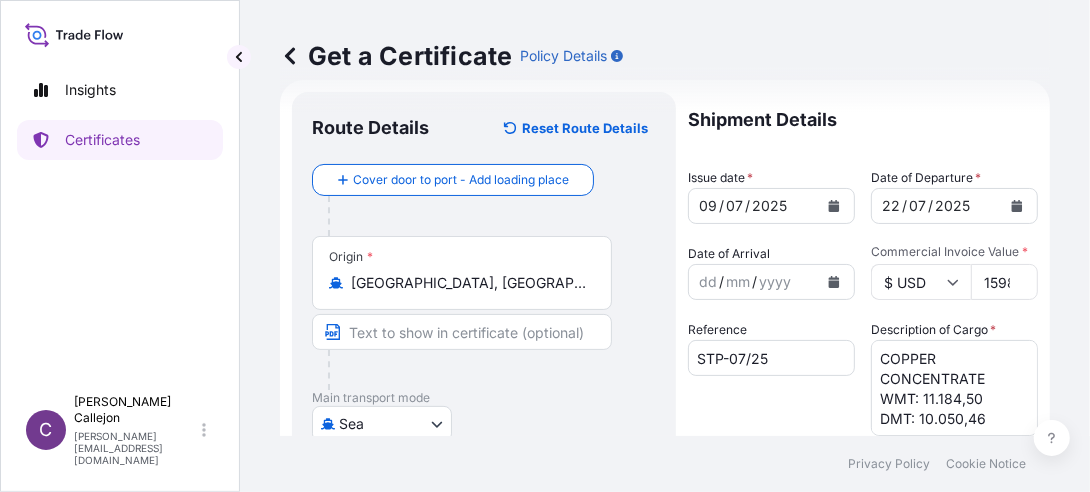 scroll, scrollTop: 132, scrollLeft: 0, axis: vertical 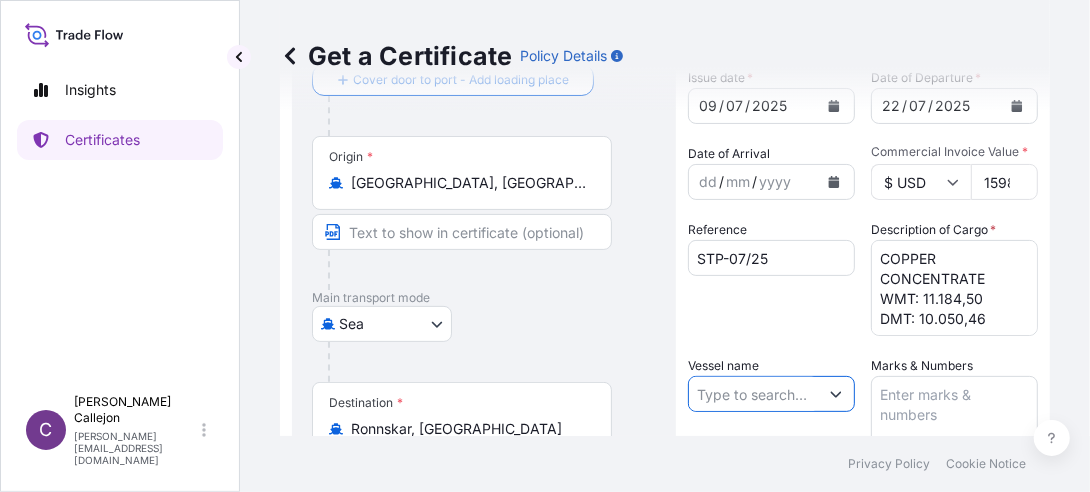 click on "Vessel name" at bounding box center (753, 394) 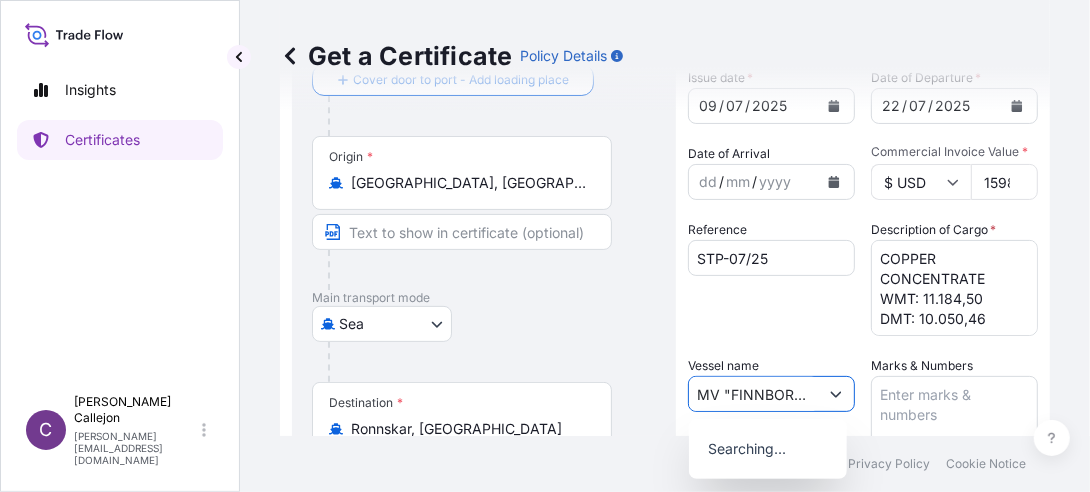 scroll, scrollTop: 0, scrollLeft: 5, axis: horizontal 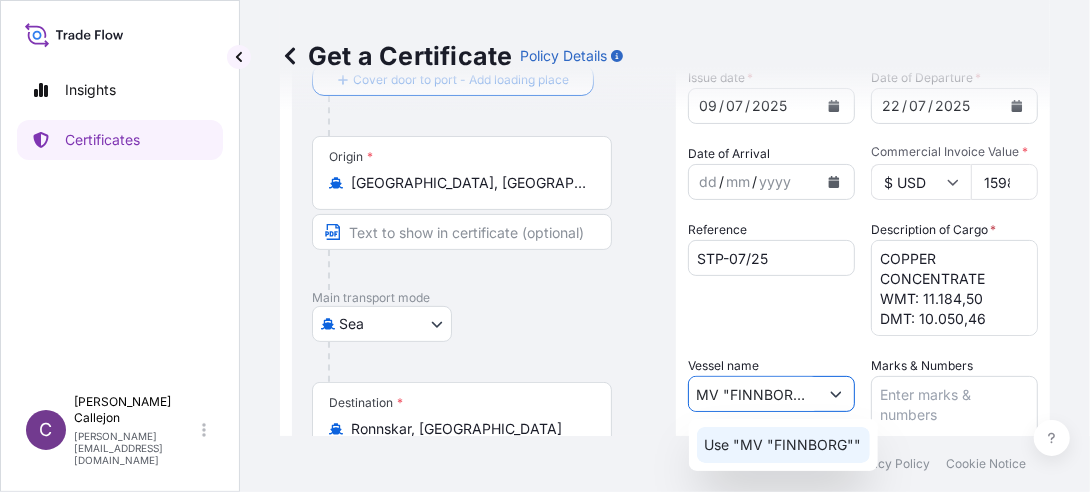 click on "Use "MV "FINNBORG""" 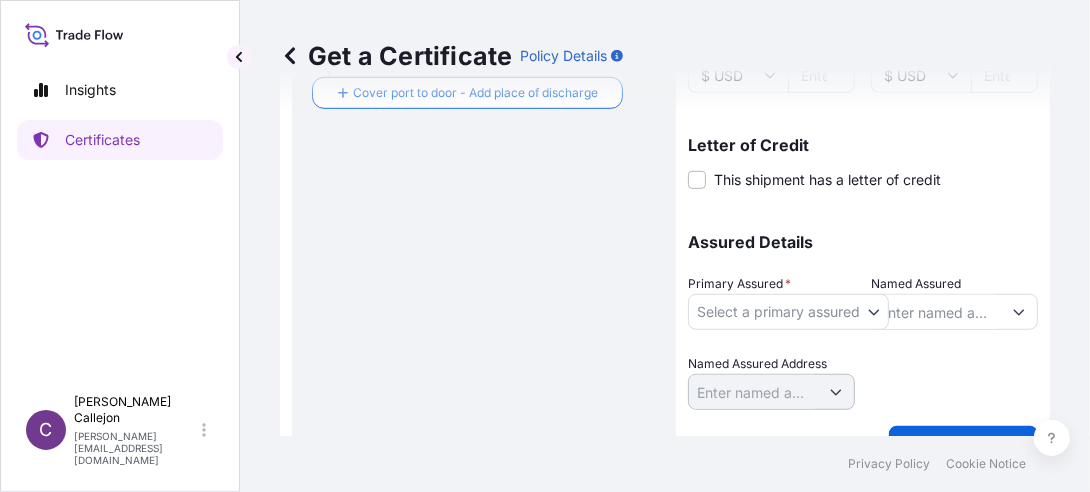 scroll, scrollTop: 632, scrollLeft: 0, axis: vertical 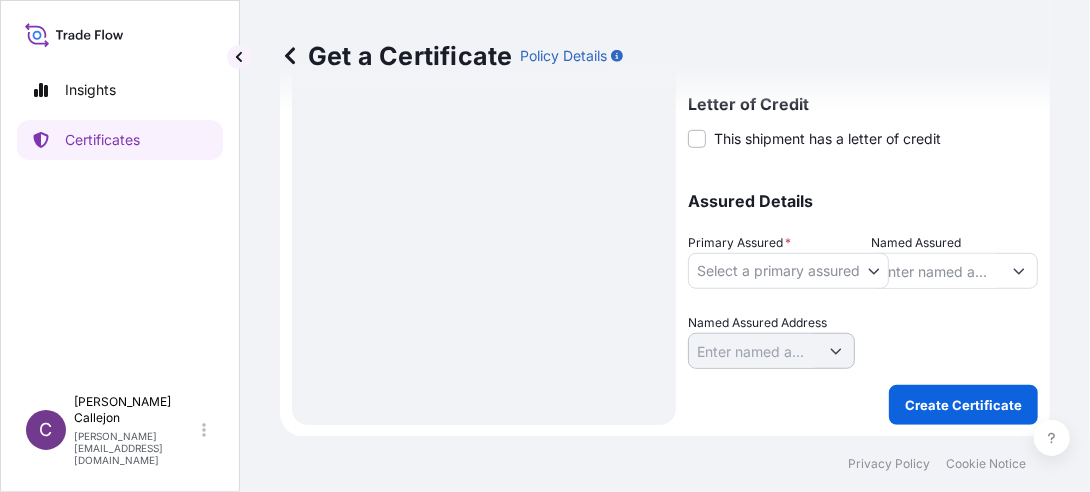 type on "MV "FINNBORG"" 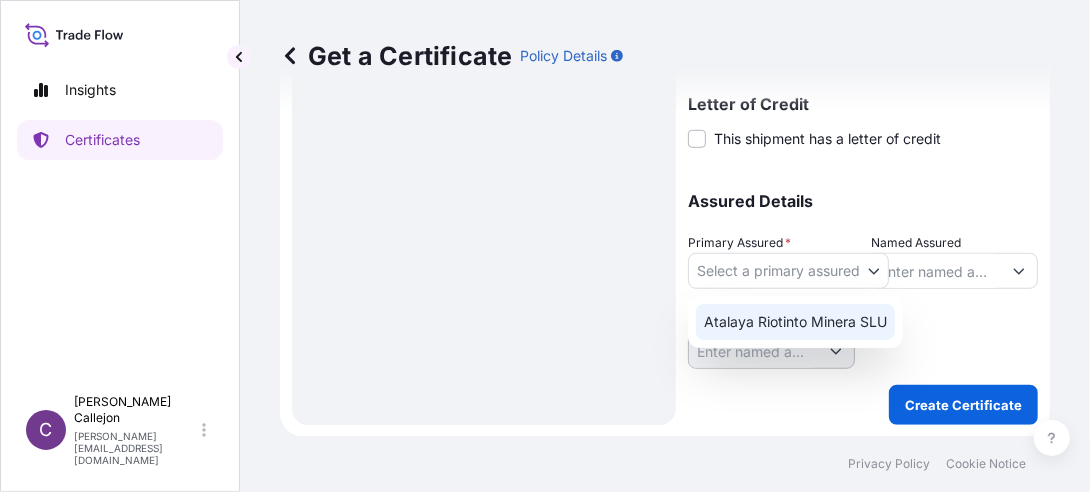 click on "Atalaya Riotinto Minera SLU" at bounding box center [795, 322] 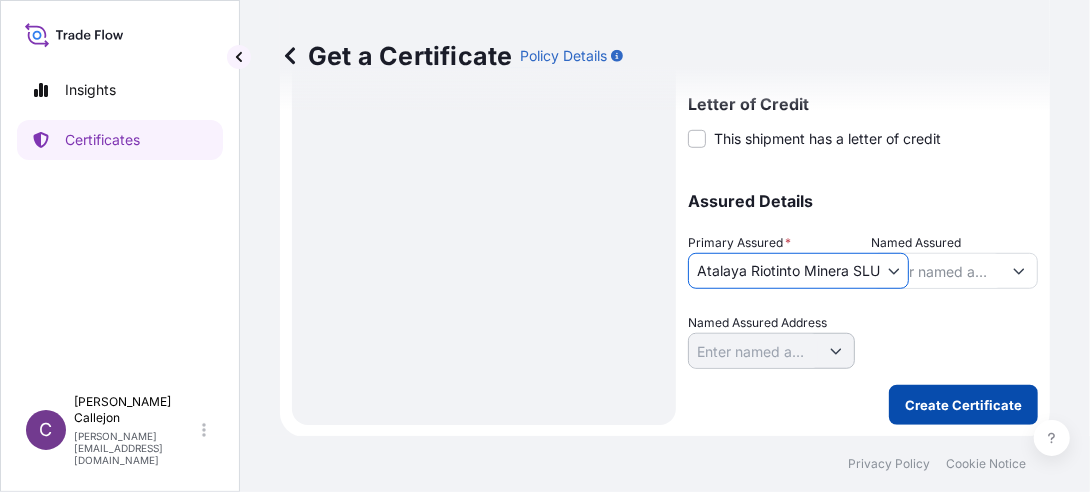 click on "Create Certificate" at bounding box center [963, 405] 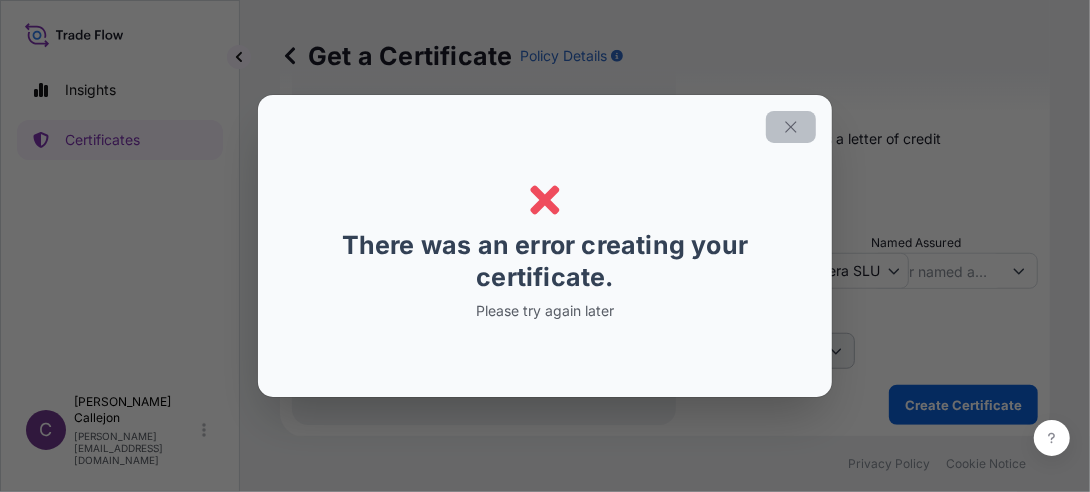 click at bounding box center [791, 127] 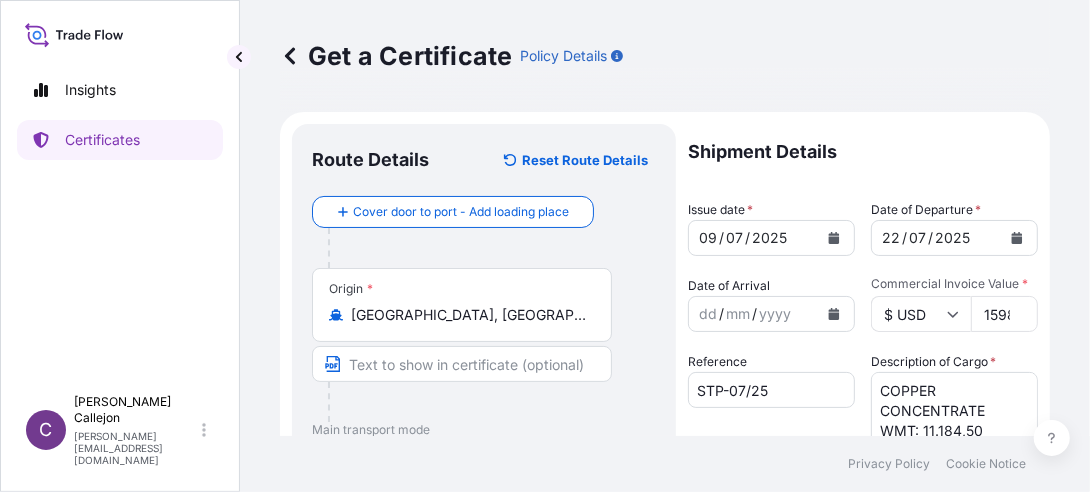 scroll, scrollTop: 100, scrollLeft: 0, axis: vertical 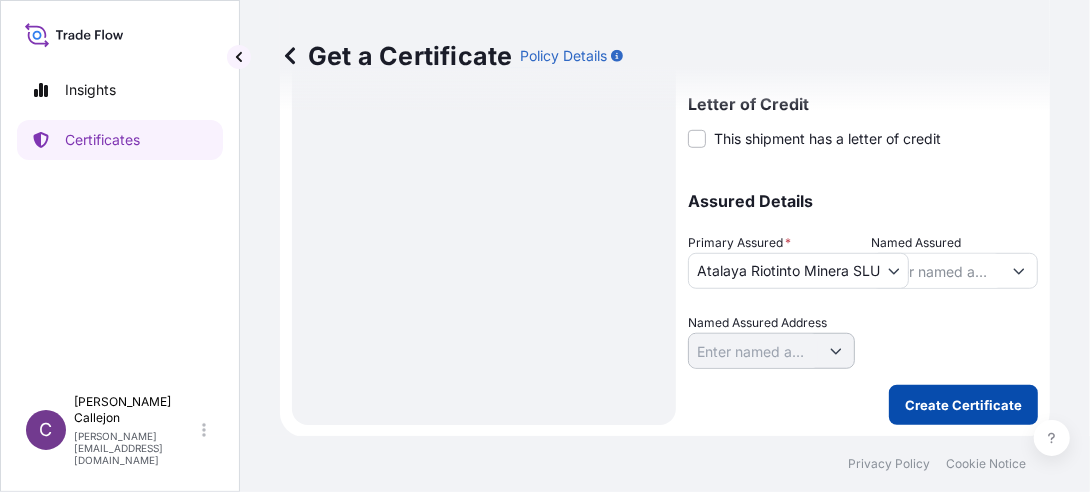 click on "Create Certificate" at bounding box center (963, 405) 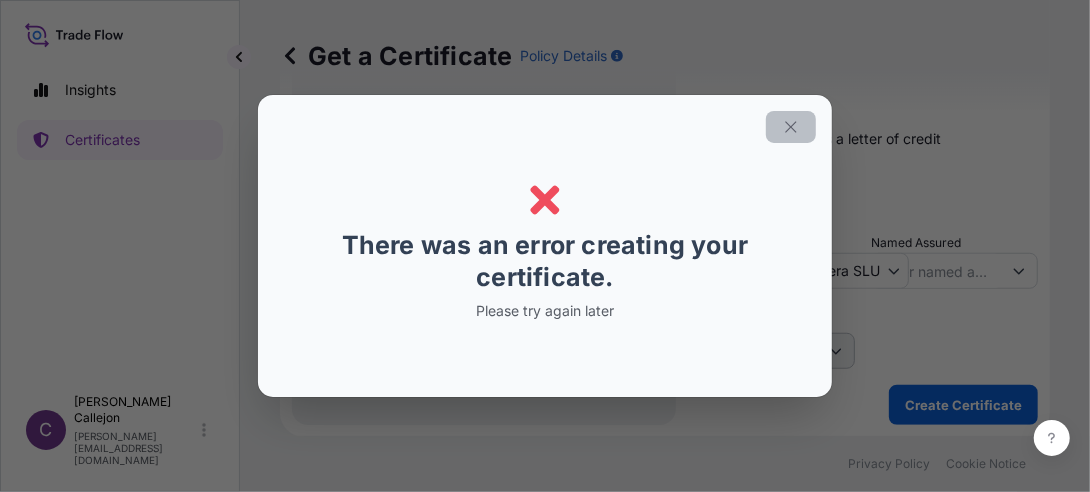click 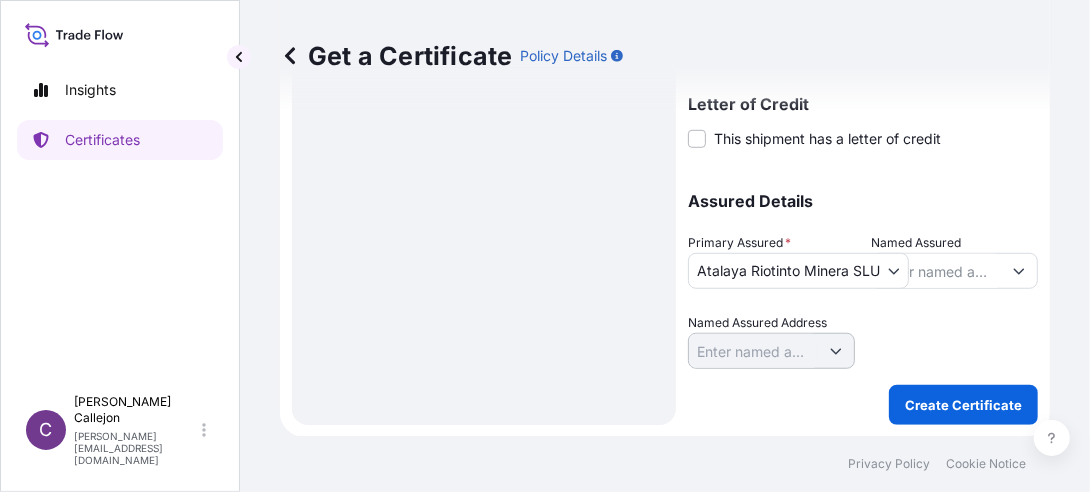 click 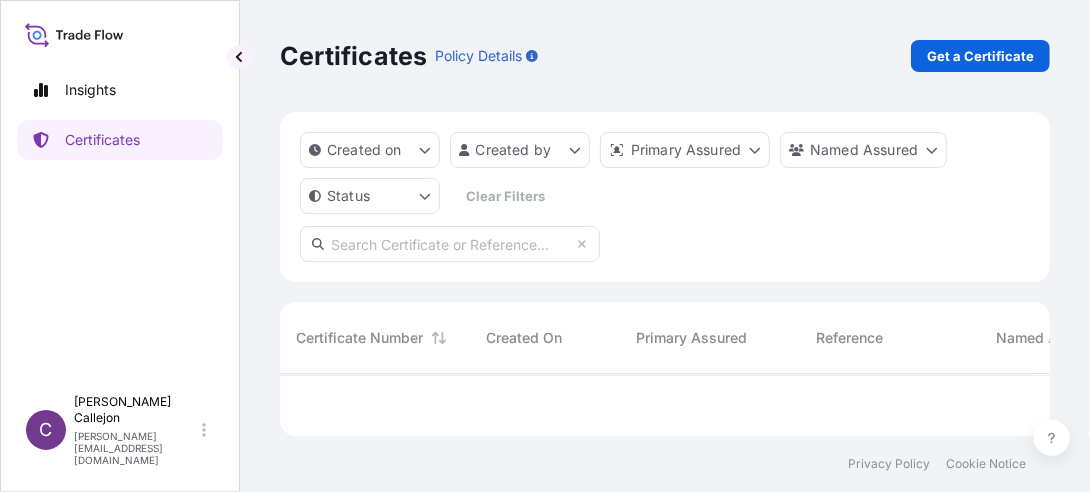 scroll, scrollTop: 0, scrollLeft: 0, axis: both 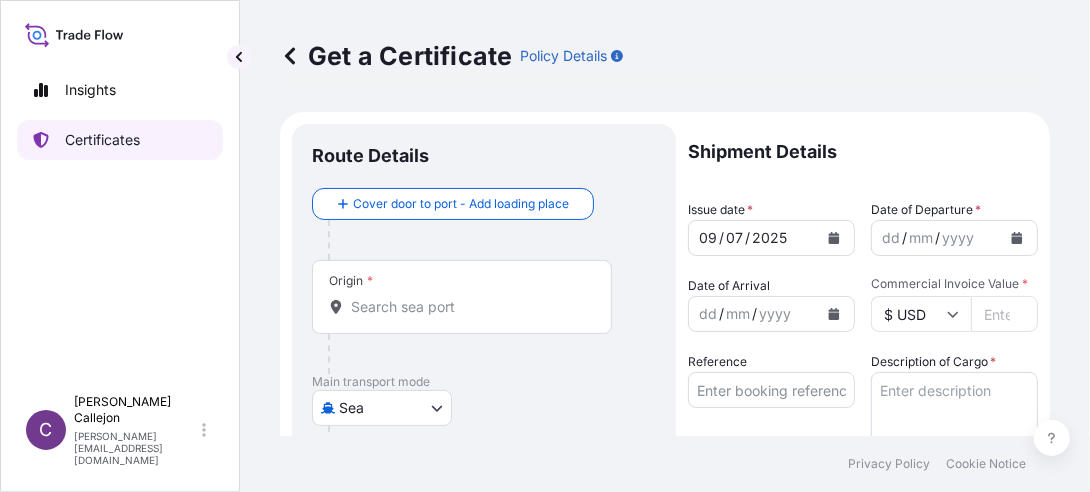 click on "Certificates" at bounding box center [102, 140] 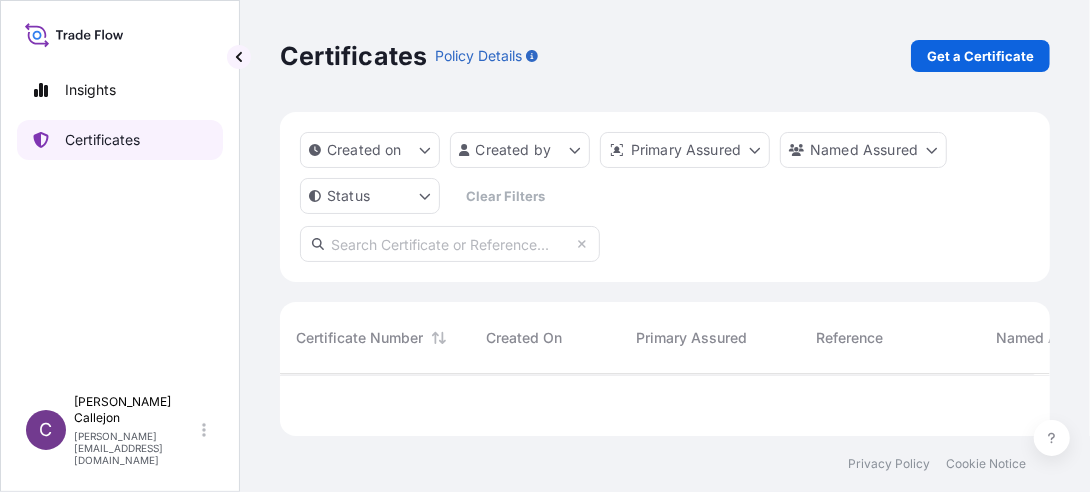 scroll, scrollTop: 15, scrollLeft: 15, axis: both 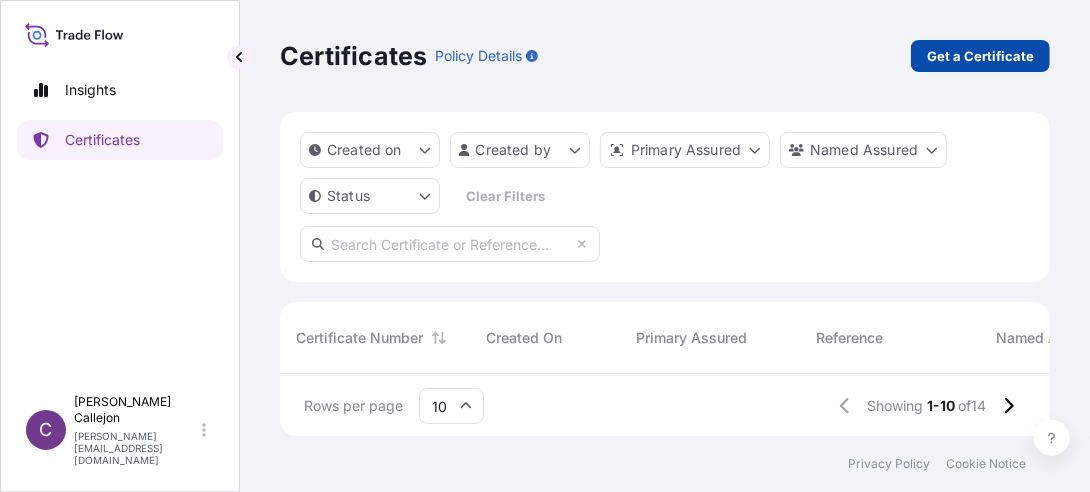 click on "Get a Certificate" at bounding box center (980, 56) 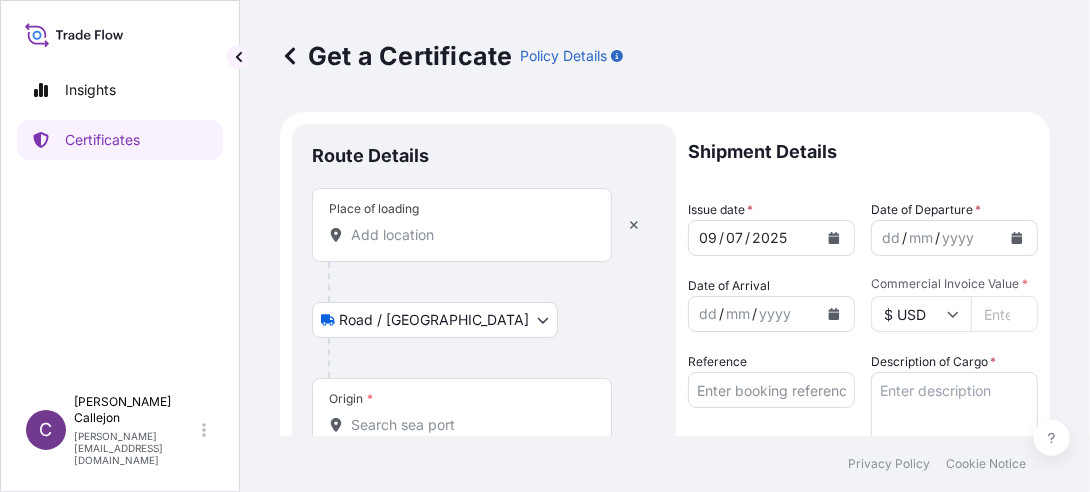 click on "Place of loading" at bounding box center (469, 235) 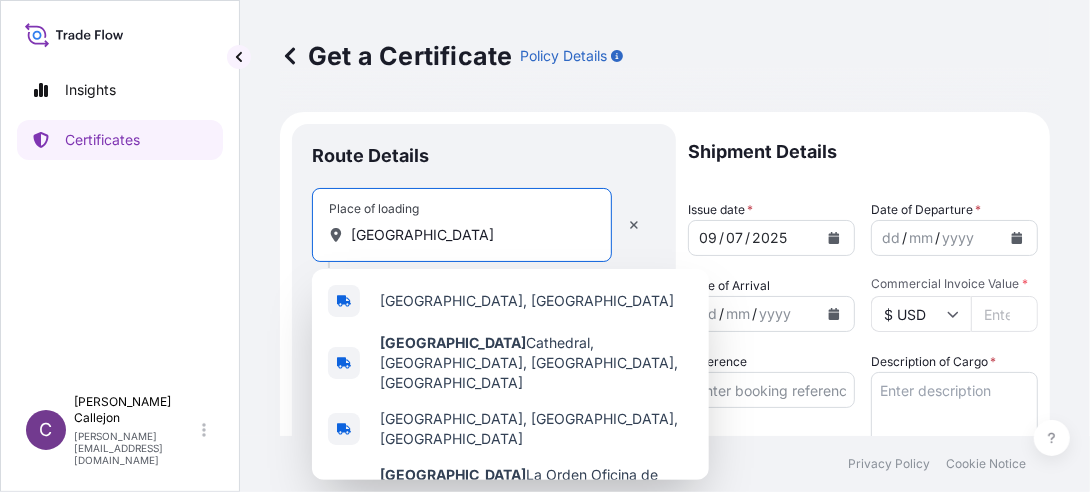 click on "HUELVA" at bounding box center (469, 235) 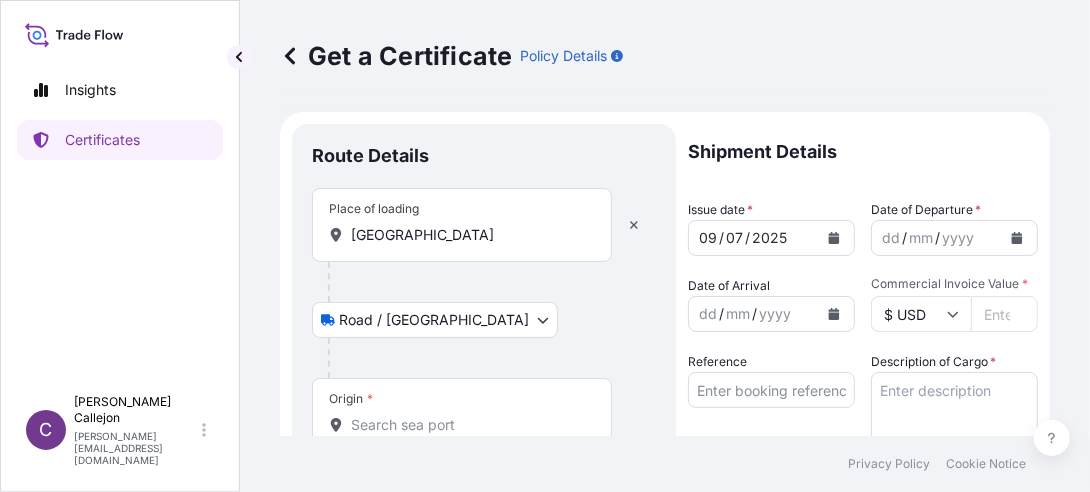 click on "5 options available.
Insights Certificates C Cristina   Callejon cristina.callejon@wtwco.com Get a Certificate Policy Details Route Details Place of loading HUELVA Road / Inland Road / Inland Origin * Main transport mode Sea Air Road Sea Destination * Cover port to door - Add place of discharge Road / Inland Road / Inland Place of Discharge Shipment Details Issue date * 09 / 07 / 2025 Date of Departure * dd / mm / yyyy Date of Arrival dd / mm / yyyy Commodity As Per Policy Declaration Packing Category Commercial Invoice Value    * $ USD Reference Description of Cargo * Vessel name Marks & Numbers Freight Cost   $ USD Duty Cost   $ USD Letter of Credit This shipment has a letter of credit Letter of credit * Letter of credit may not exceed 12000 characters Assured Details Primary Assured * Select a primary assured Atalaya Riotinto Minera SLU Named Assured Named Assured Address Create Certificate Privacy Policy Cookie Notice
0 Selected Date: 9 July 2025" at bounding box center (545, 246) 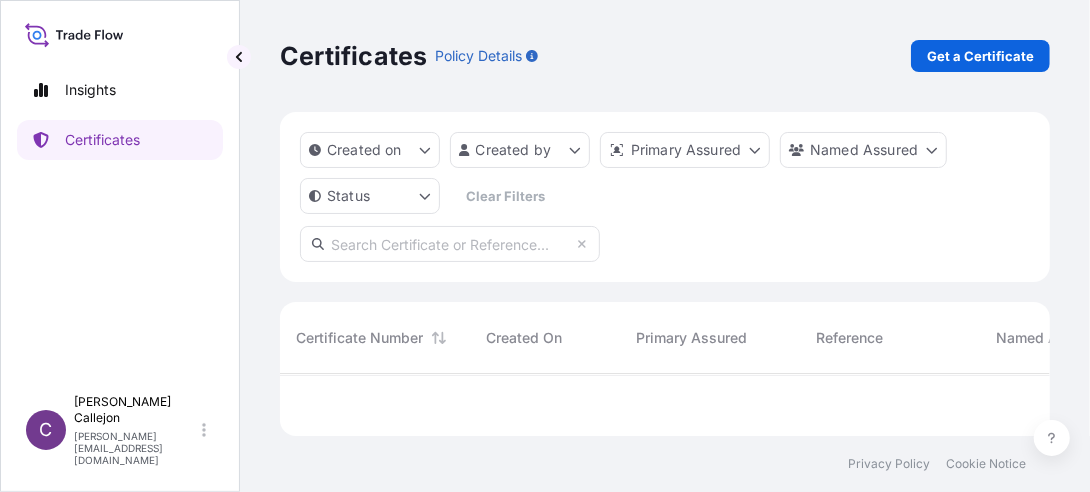 scroll, scrollTop: 15, scrollLeft: 15, axis: both 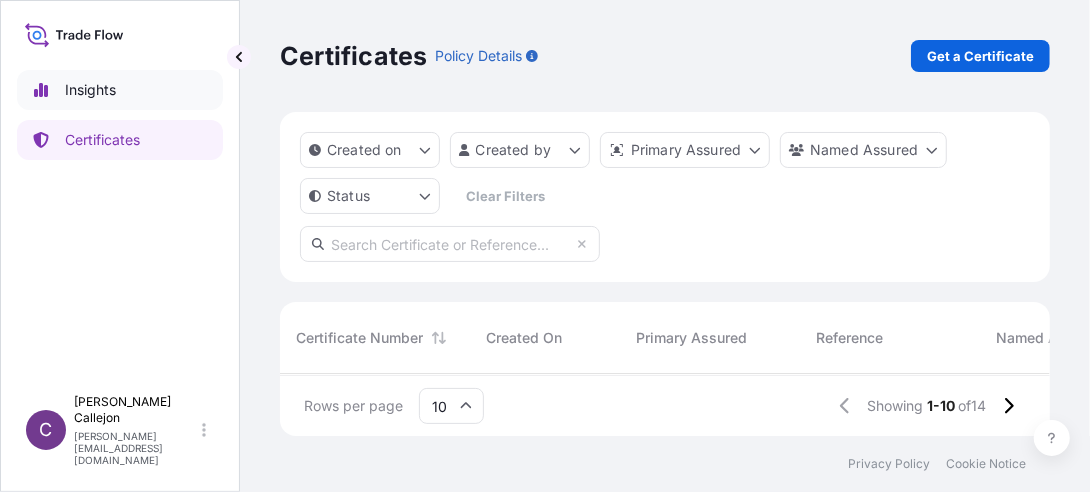 click on "Insights" at bounding box center [90, 90] 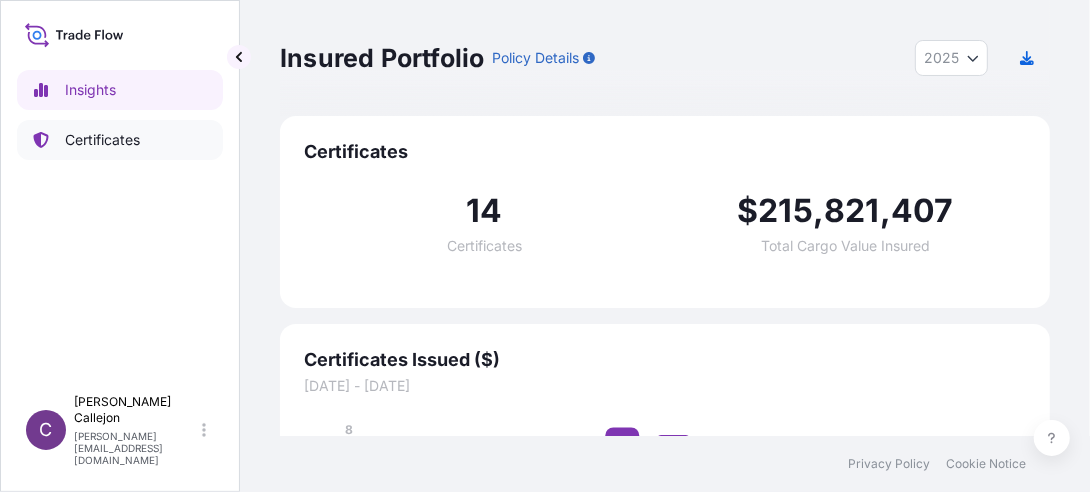 click on "Certificates" at bounding box center [102, 140] 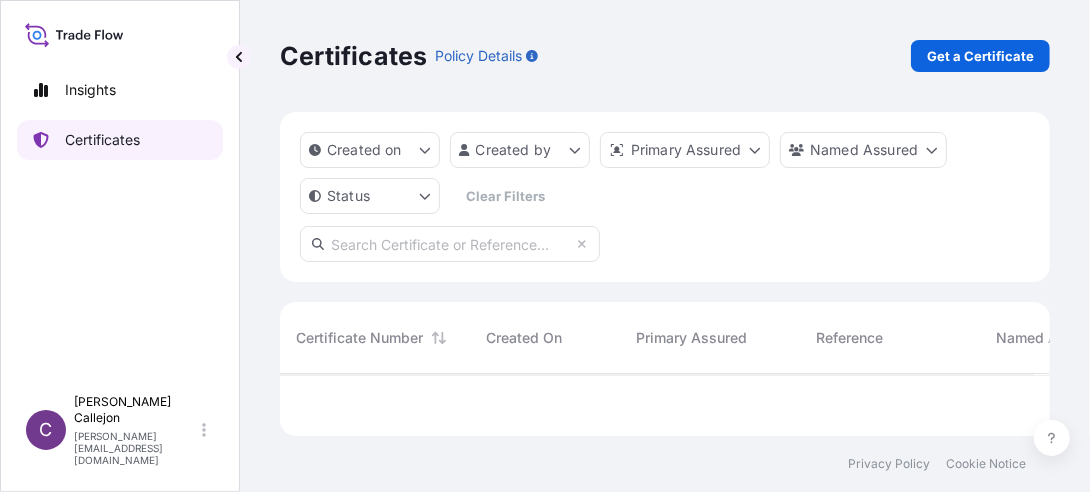 scroll, scrollTop: 15, scrollLeft: 15, axis: both 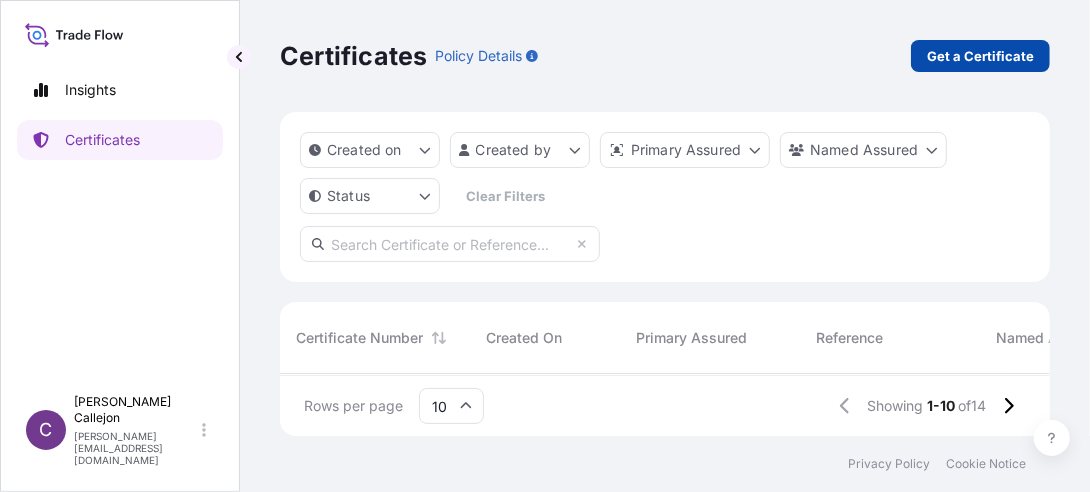 click on "Get a Certificate" at bounding box center [980, 56] 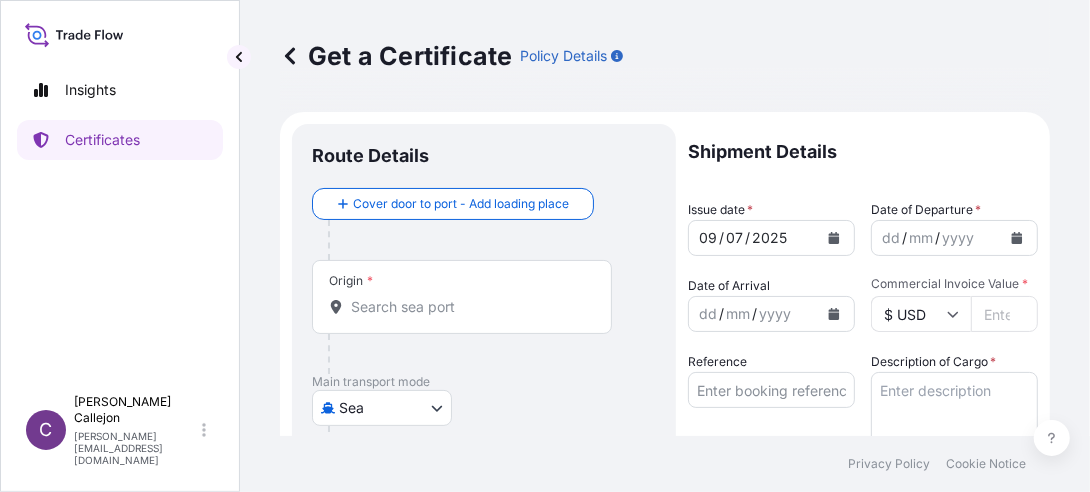 click on "Origin *" at bounding box center [462, 297] 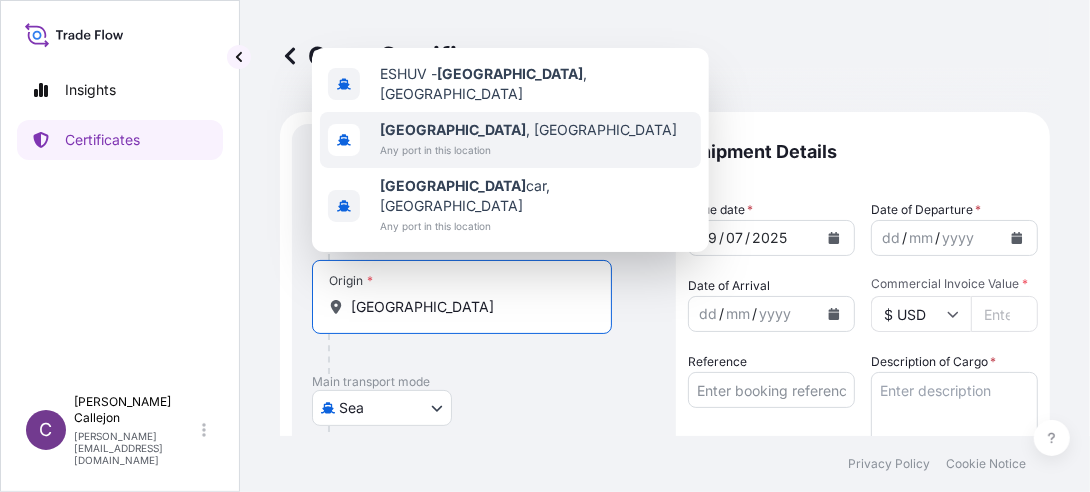 click on "Any port in this location" at bounding box center (528, 150) 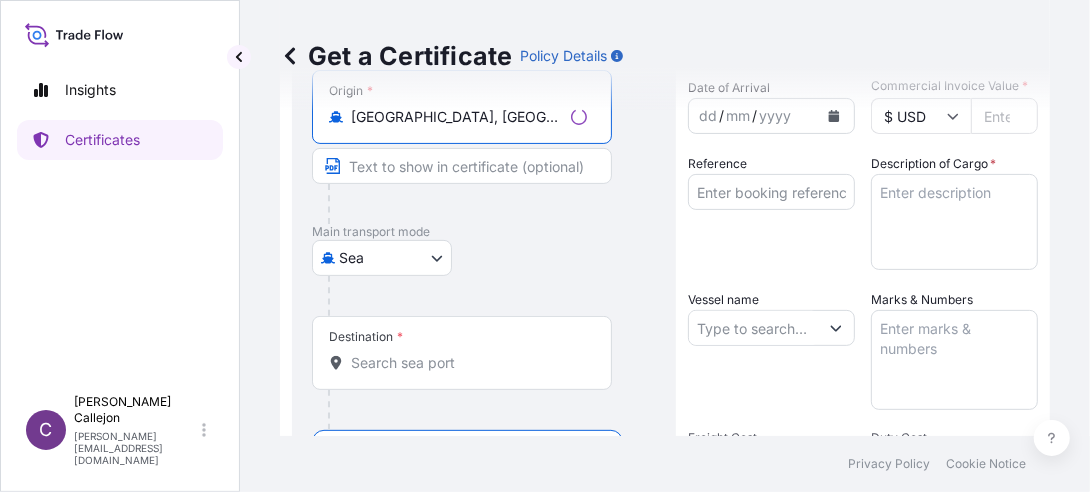 scroll, scrollTop: 200, scrollLeft: 0, axis: vertical 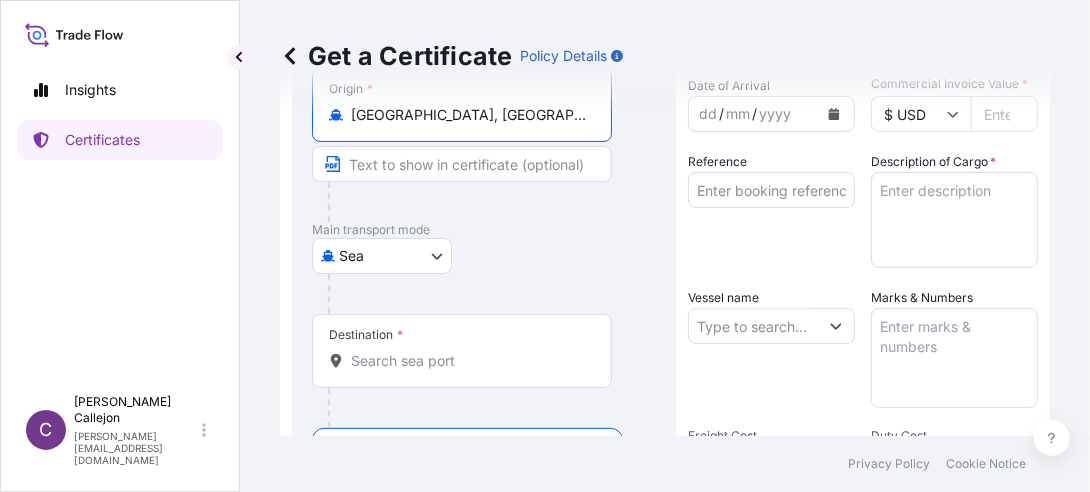 type on "[GEOGRAPHIC_DATA], [GEOGRAPHIC_DATA]" 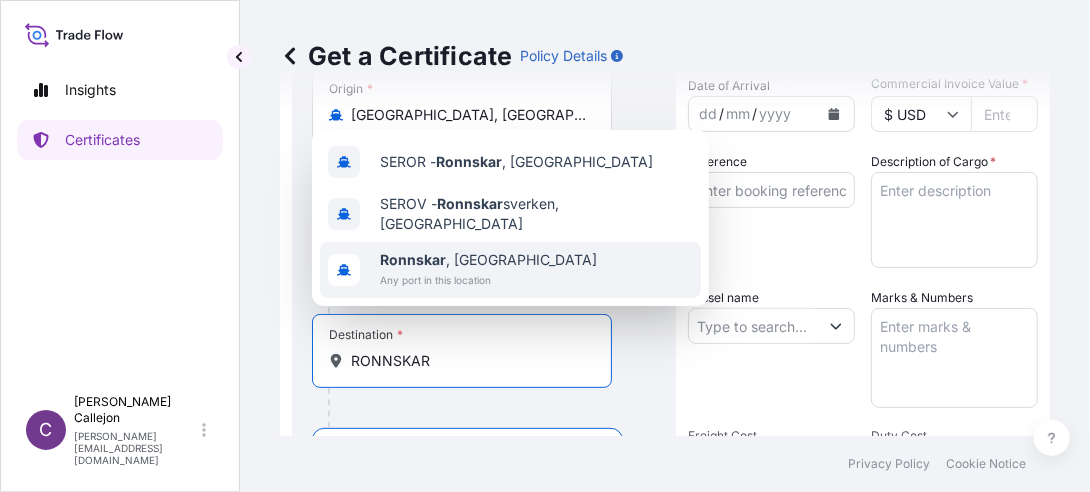 click on "Any port in this location" at bounding box center [488, 280] 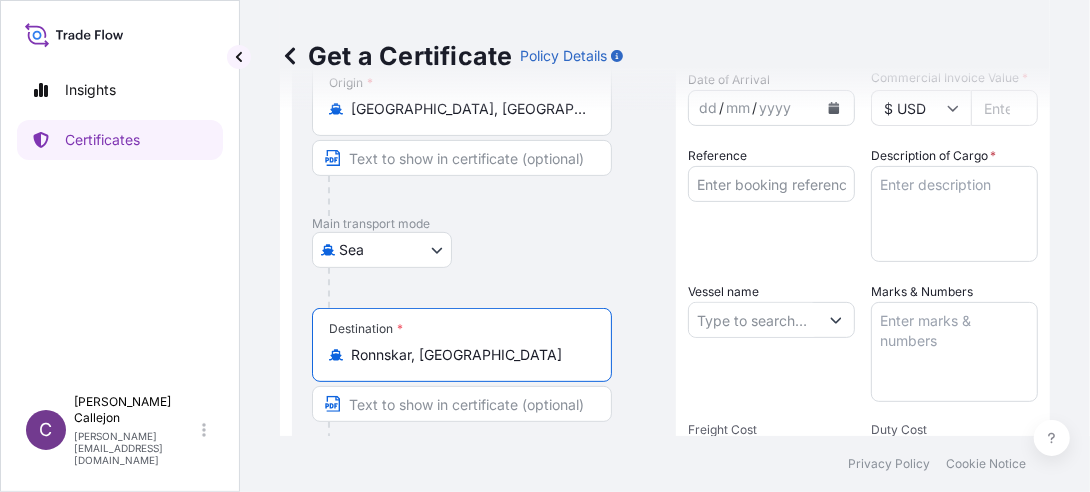 scroll, scrollTop: 100, scrollLeft: 0, axis: vertical 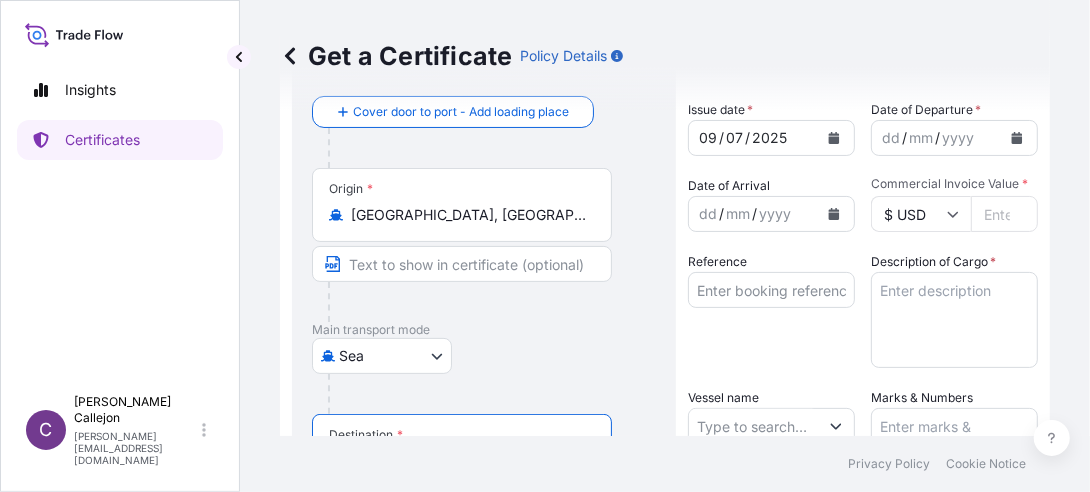type on "Ronnskar, [GEOGRAPHIC_DATA]" 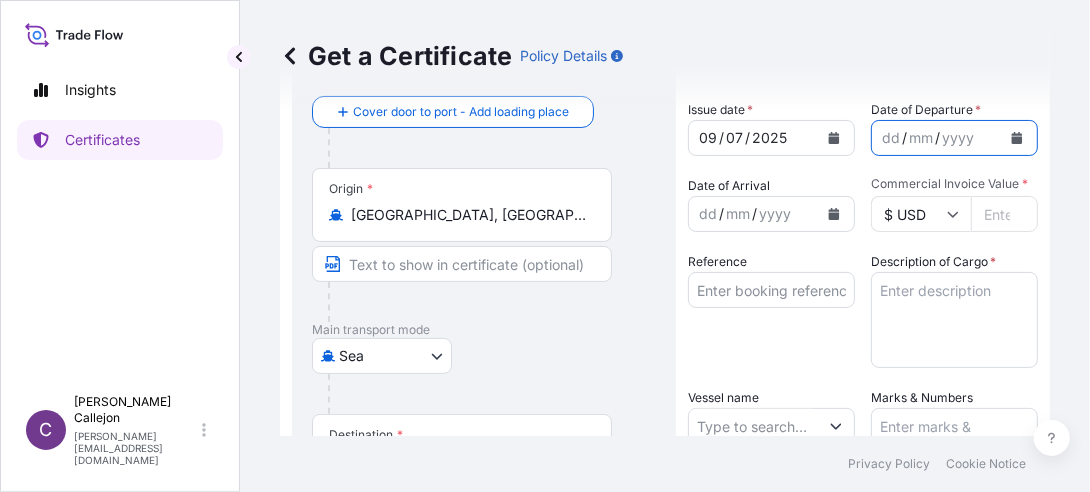 click 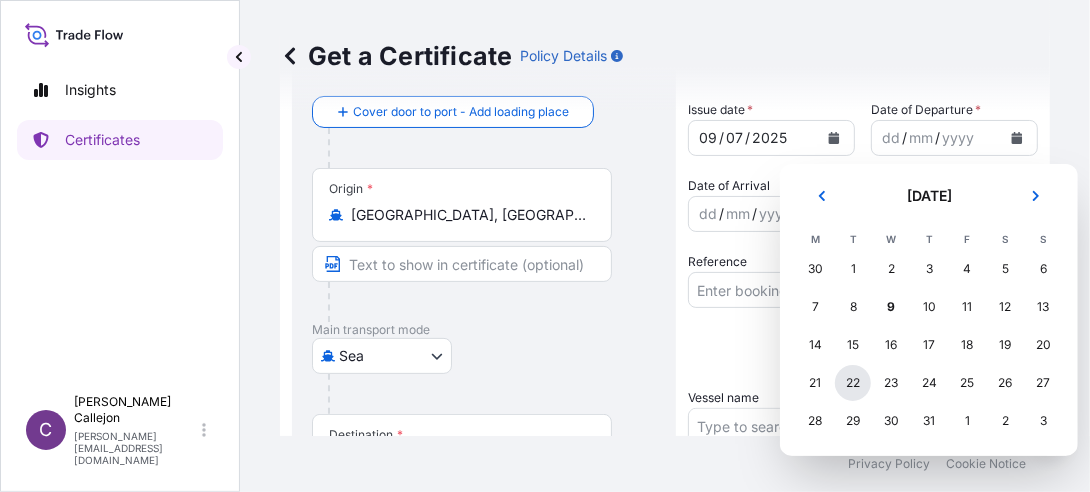 click on "22" at bounding box center [853, 383] 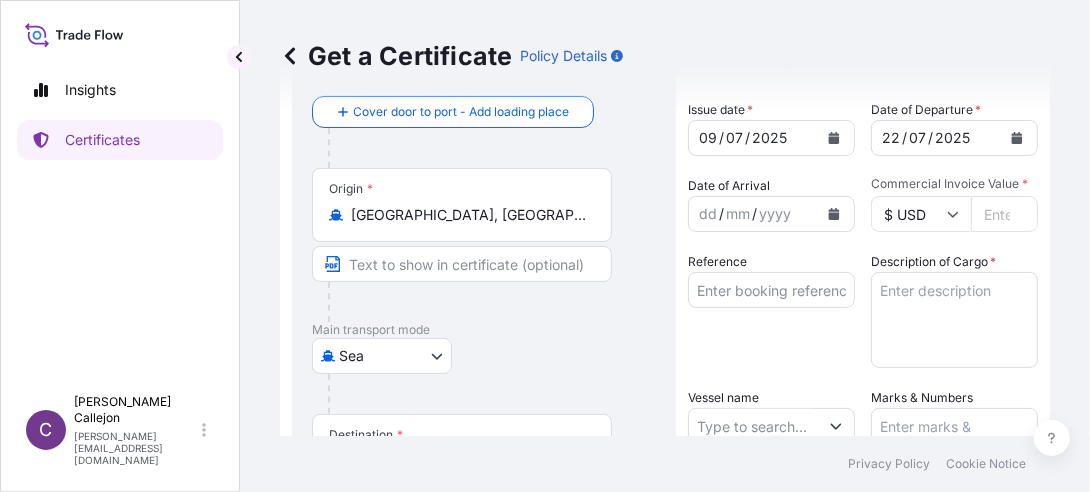 click on "Commercial Invoice Value    *" at bounding box center [1004, 214] 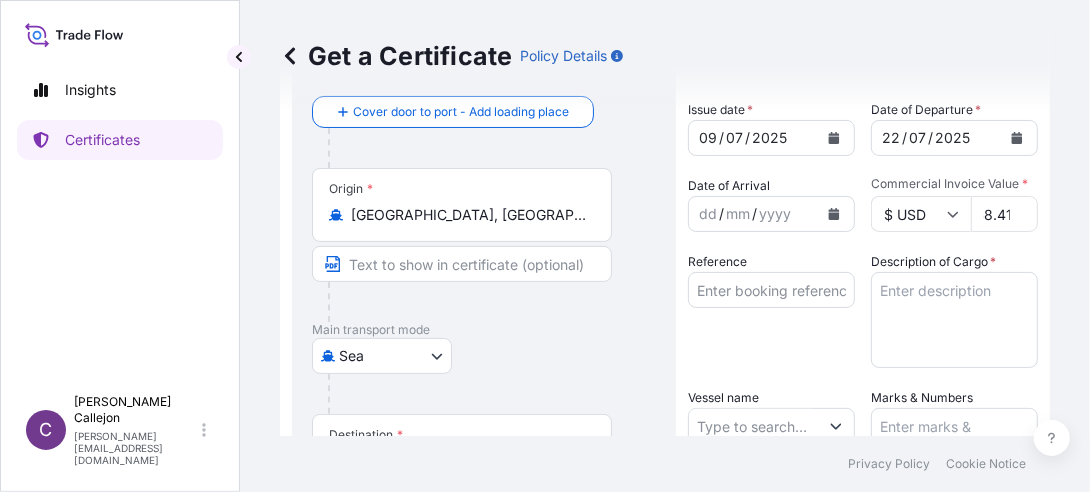 scroll, scrollTop: 0, scrollLeft: 62, axis: horizontal 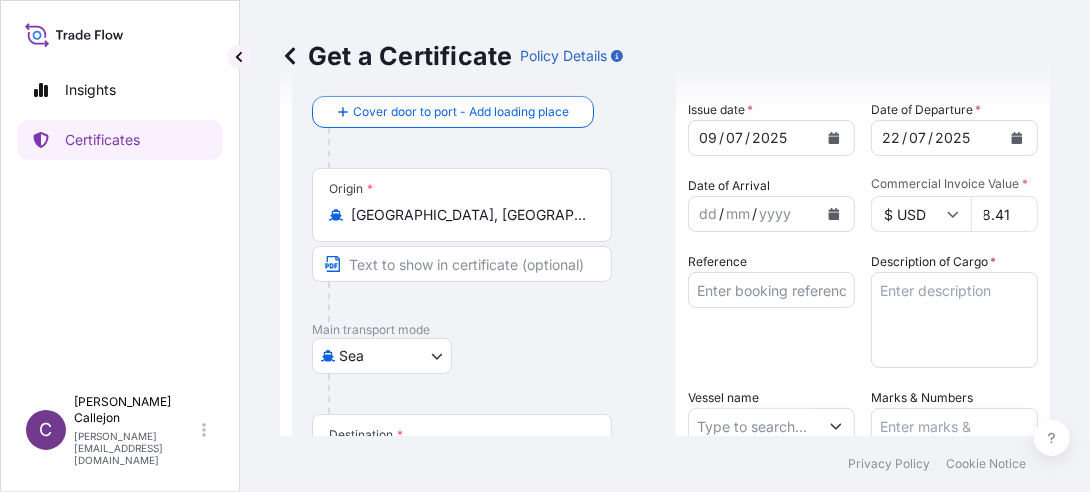 type on "15989758.41" 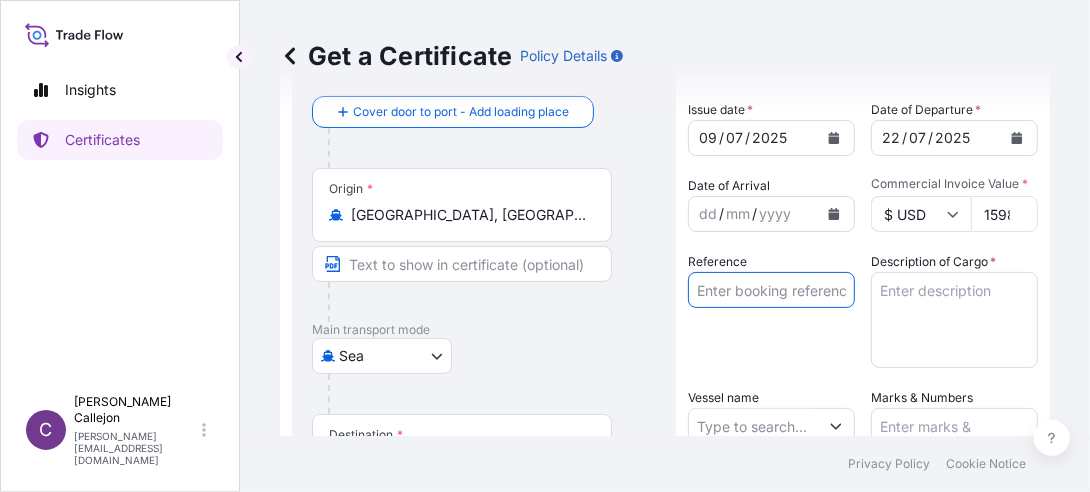 click on "Reference" at bounding box center (771, 290) 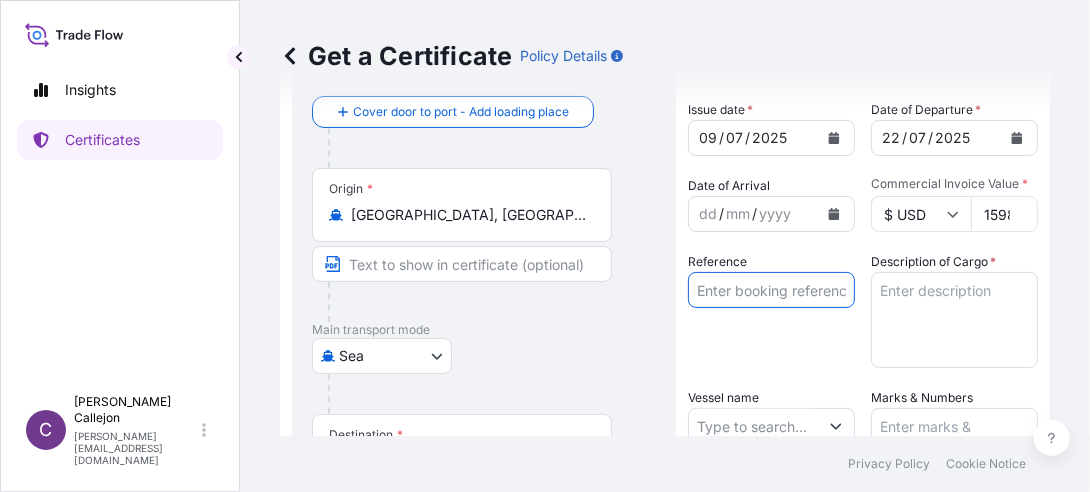 type on "STP-07/25" 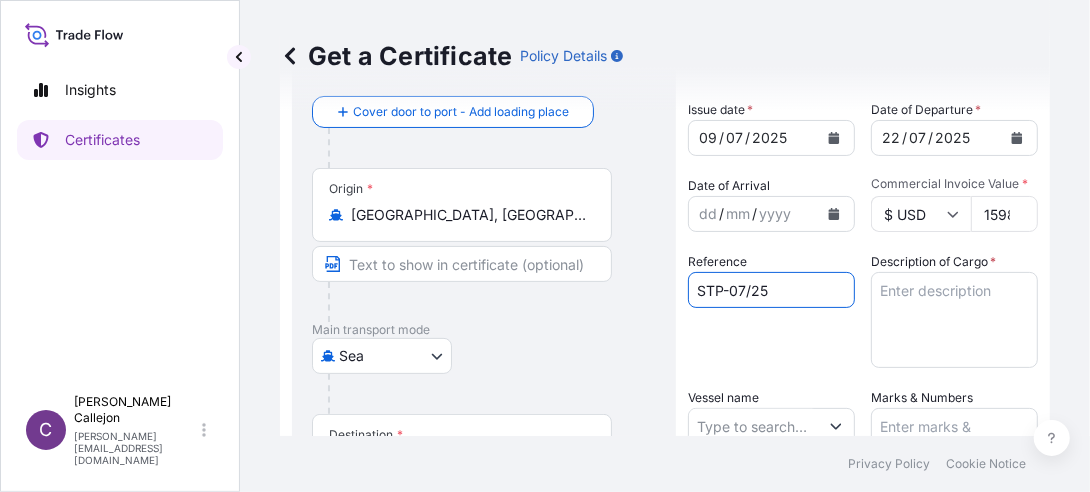 type on "MV "FINNBORG"" 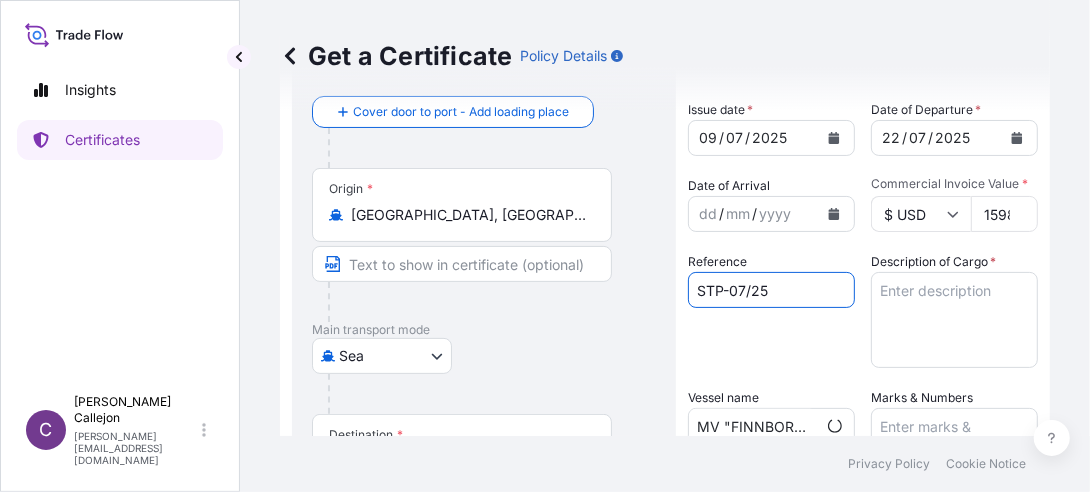 click on "Description of Cargo *" at bounding box center [954, 320] 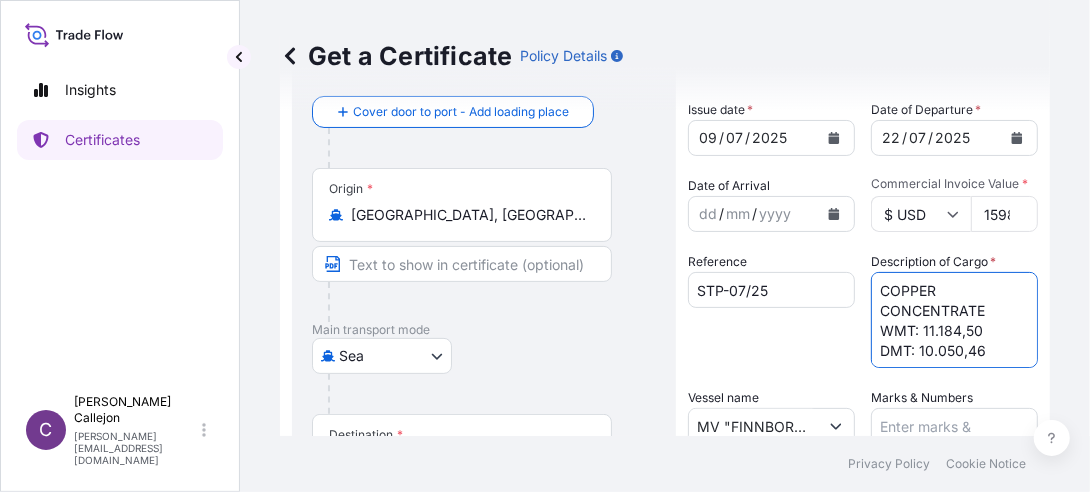 scroll, scrollTop: 1, scrollLeft: 0, axis: vertical 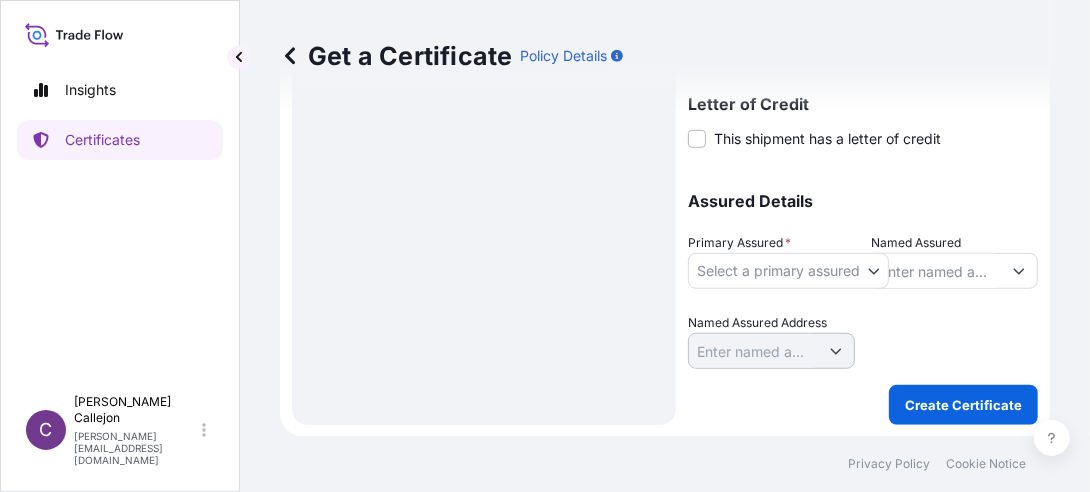type on "COPPER CONCENTRATE
WMT: 11.184,50
DMT: 10.050,46" 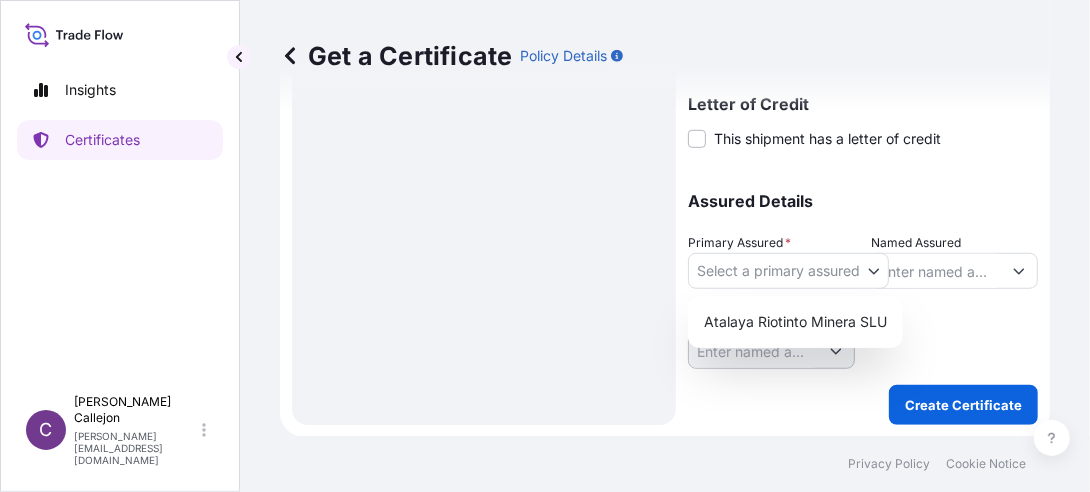 click on "Insights Certificates C Cristina   Callejon cristina.callejon@wtwco.com Get a Certificate Policy Details Route Details Reset Route Details   Cover door to port - Add loading place Place of loading Road / Inland Road / Inland Origin * Huelva, Spain Main transport mode Sea Air Road Sea Destination * Ronnskar, Sweden Cover port to door - Add place of discharge Road / Inland Road / Inland Place of Discharge Shipment Details Issue date * 09 / 07 / 2025 Date of Departure * 22 / 07 / 2025 Date of Arrival dd / mm / yyyy Commodity As Per Policy Declaration Packing Category Commercial Invoice Value    * $ USD 15989758.41 Reference STP-07/25 Description of Cargo * COPPER CONCENTRATE
WMT: 11.184,50
DMT: 10.050,46 Vessel name MV "FINNBORG" Marks & Numbers Freight Cost   $ USD Duty Cost   $ USD Letter of Credit This shipment has a letter of credit Letter of credit * Letter of credit may not exceed 12000 characters Assured Details Primary Assured * Select a primary assured Atalaya Riotinto Minera SLU Named Assured 0" at bounding box center (545, 246) 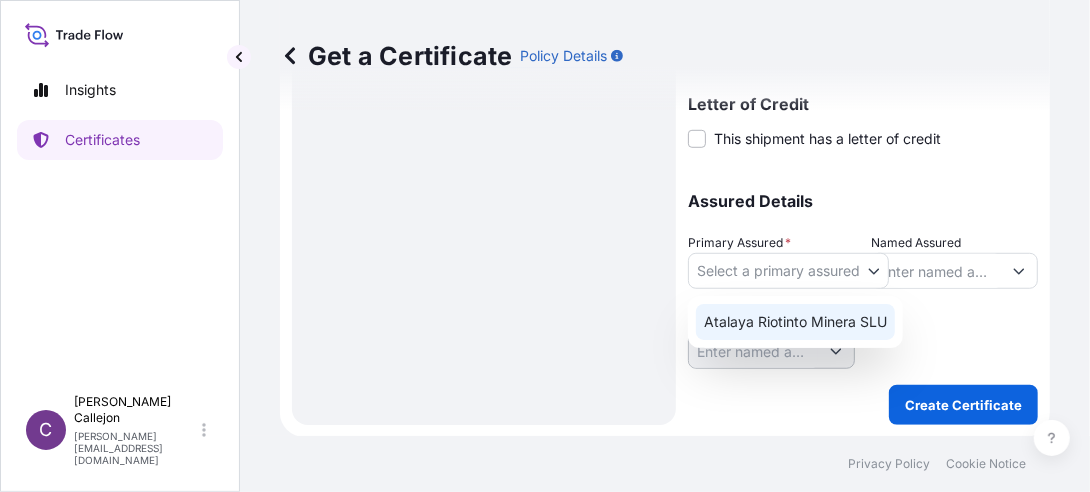 click on "Atalaya Riotinto Minera SLU" at bounding box center (795, 322) 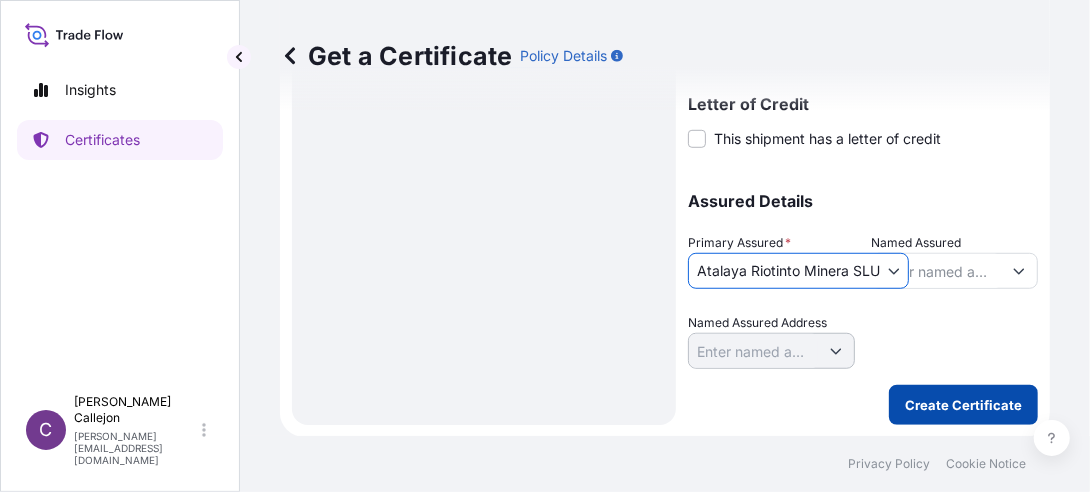 click on "Create Certificate" at bounding box center [963, 405] 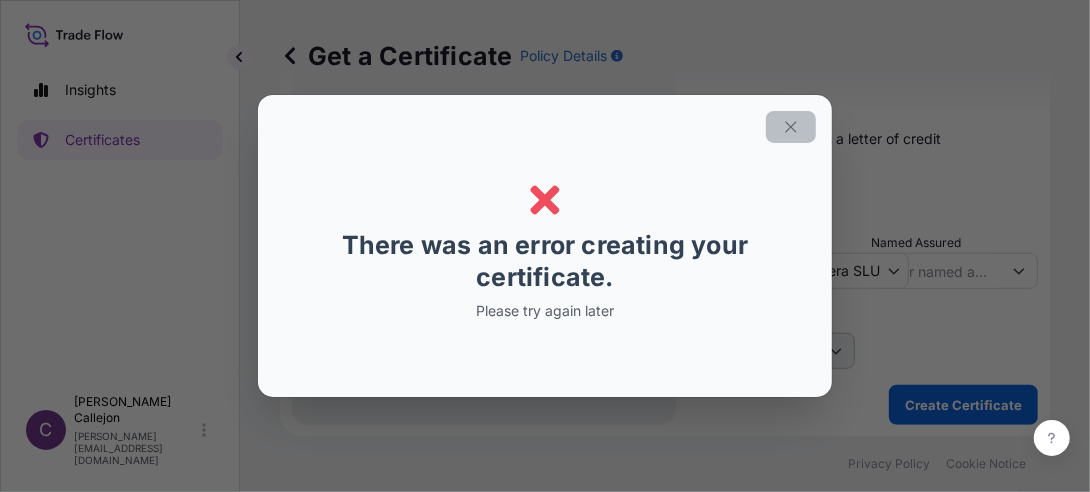 click 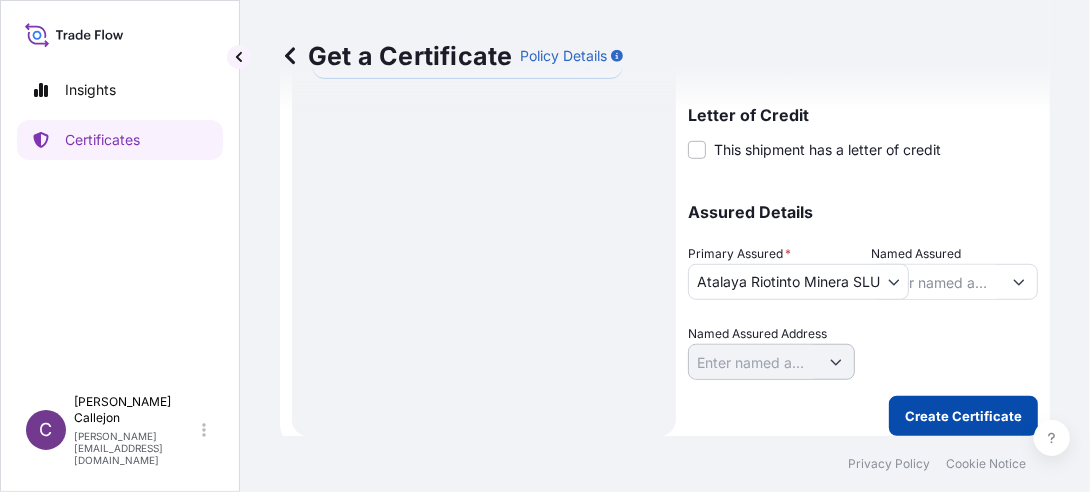 scroll, scrollTop: 632, scrollLeft: 0, axis: vertical 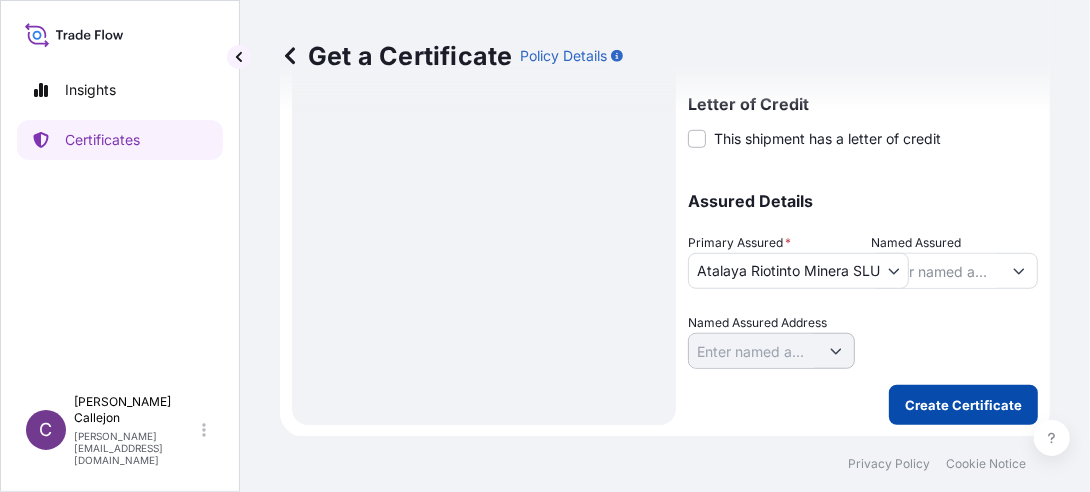 click on "Create Certificate" at bounding box center [963, 405] 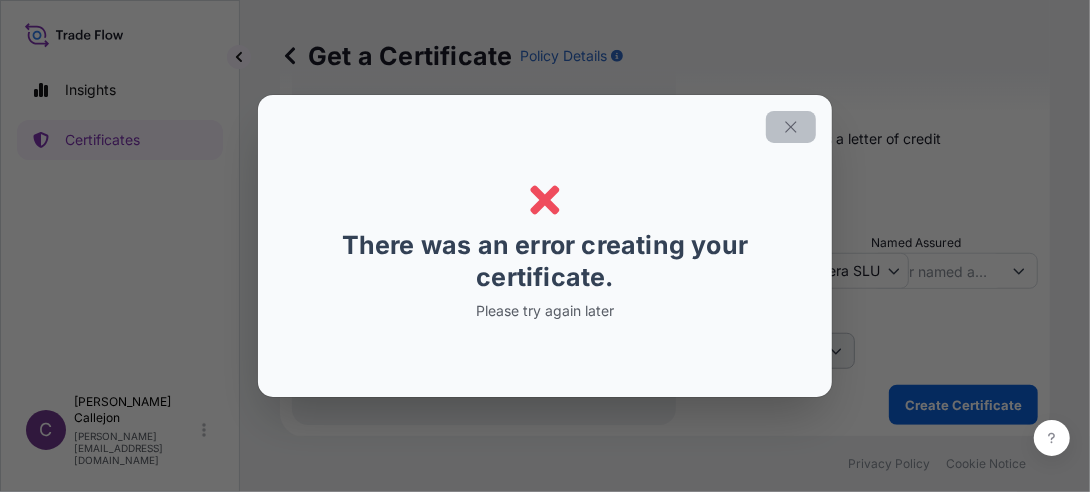 click 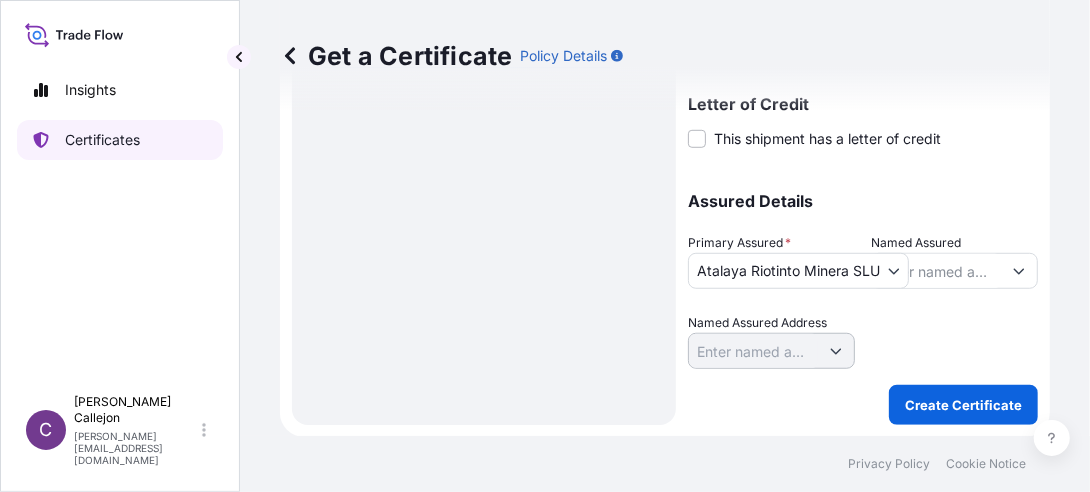 click on "Certificates" at bounding box center (102, 140) 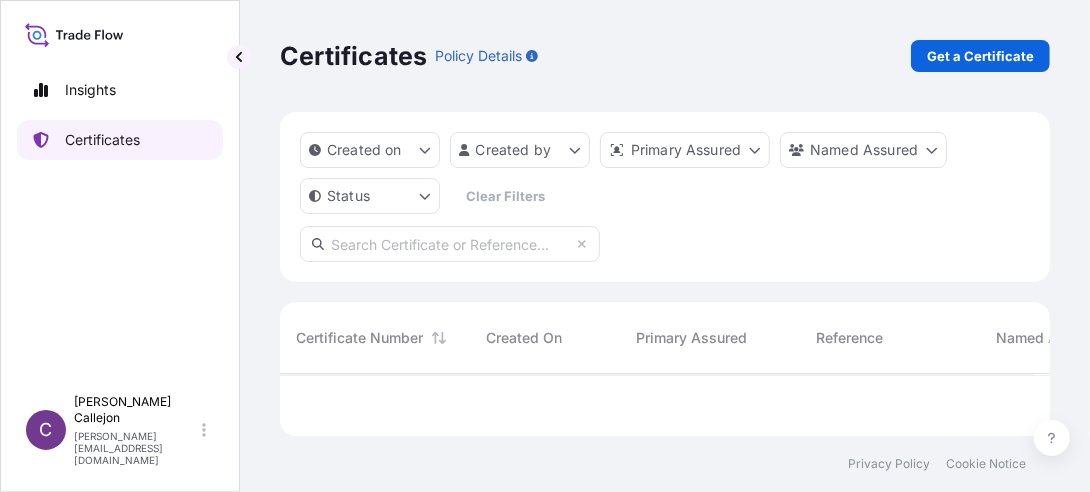 scroll, scrollTop: 15, scrollLeft: 15, axis: both 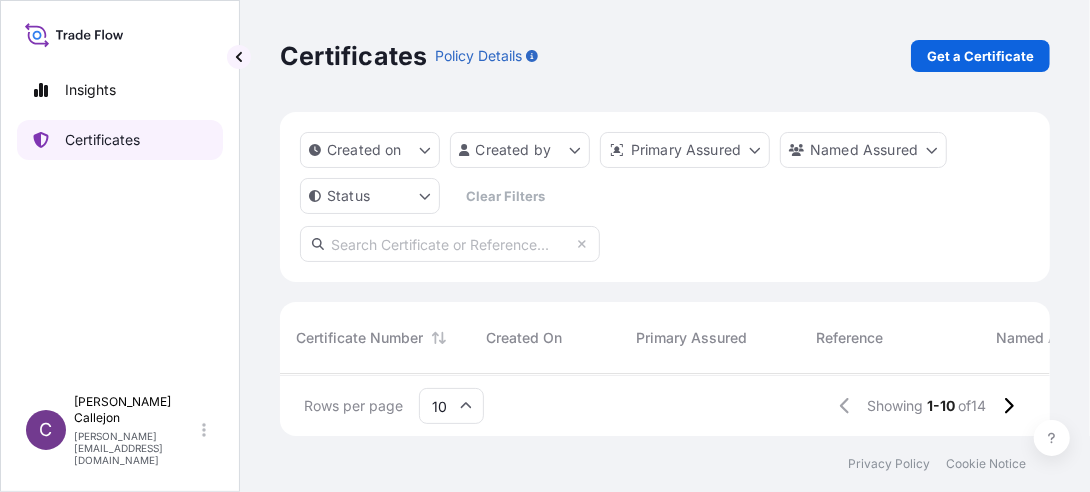 click on "Certificates" at bounding box center (102, 140) 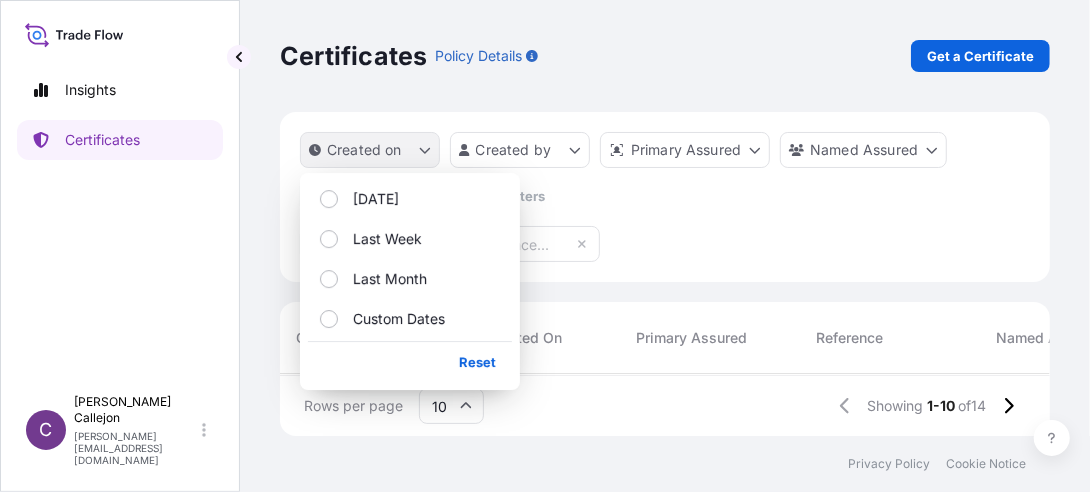 click on "Created on" at bounding box center (370, 150) 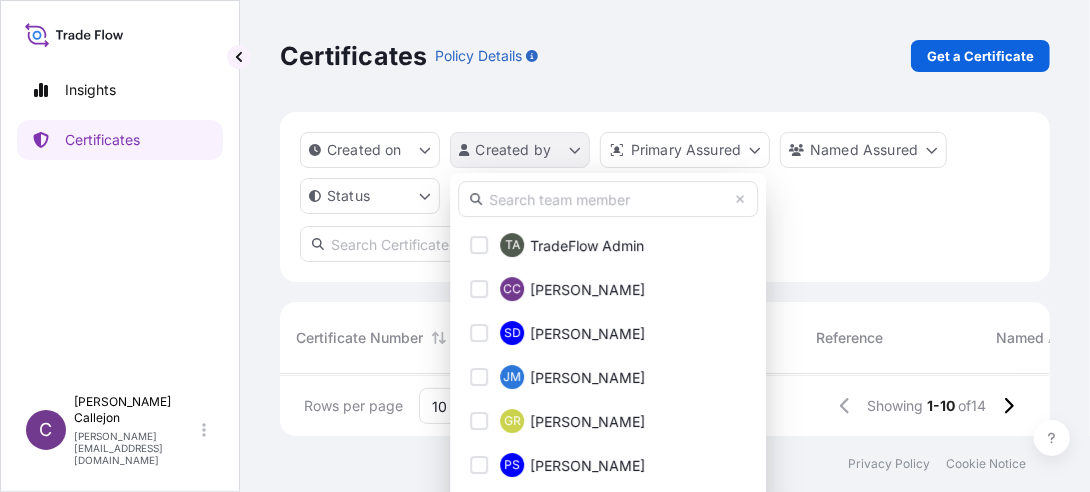 click on "Insights Certificates C Cristina   Callejon cristina.callejon@wtwco.com Certificates Policy Details Get a Certificate Created on Created by Primary Assured Named Assured Status Clear Filters Certificate Number Created On Primary Assured Reference Named Assured Insured Value Departure Arrival Status 31463-16-1 23 Jun 2025 CC Cristina Callejon Atalaya Riotinto Minera SLU TP-05-25 — $ 16 , 747 , 556 . 82 Huelva 23/06/2025 CNZJG —/—/— Issued 31463-15-1 23 Jun 2025 CC Cristina Callejon Atalaya Riotinto Minera SLU IXM-09/25 — $ 20 , 656 , 637 . 89 Huelva 23/06/2025 Nanjing —/—/— Issued 31463-14-1 11 Jun 2025 CC Cristina Callejon Atalaya Riotinto Minera SLU TP-05-25 — $ 17 , 046 , 989 . 03 Huelva 17/06/2025 CNZJG —/—/— Issued 31463-13-1 11 Jun 2025 CC Cristina Callejon Atalaya Riotinto Minera SLU IXM-09/25 — $ 19 , 867 , 886 . 04 Huelva 17/06/2025 Nanjing —/—/— Issued 31463-12-3 27 May 2025 CC Cristina Callejon Atalaya Riotinto Minera SLU IXM-08/25 — $ 3 , 608 , 561 . 46" at bounding box center (545, 246) 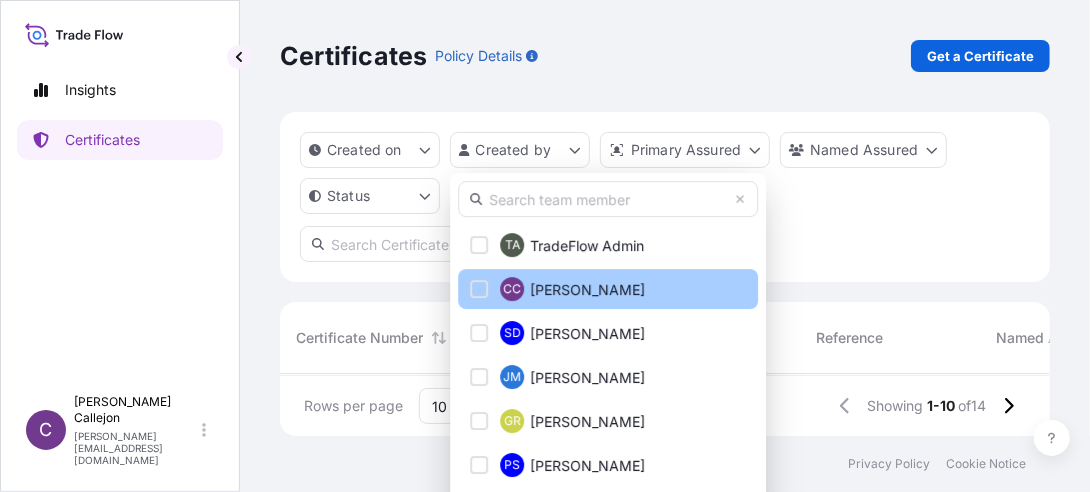 click on "CC Cristina Callejon" at bounding box center (608, 289) 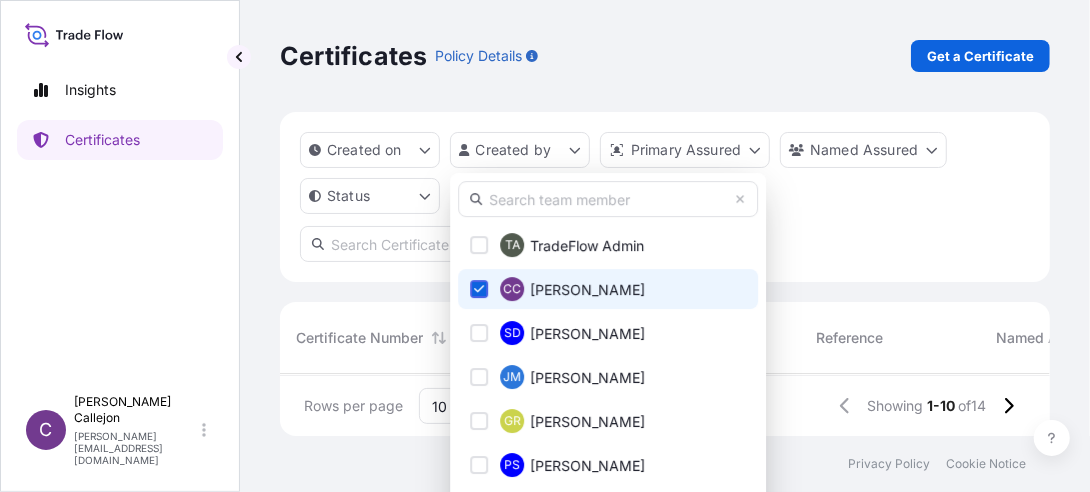 click on "[PERSON_NAME]" at bounding box center [587, 290] 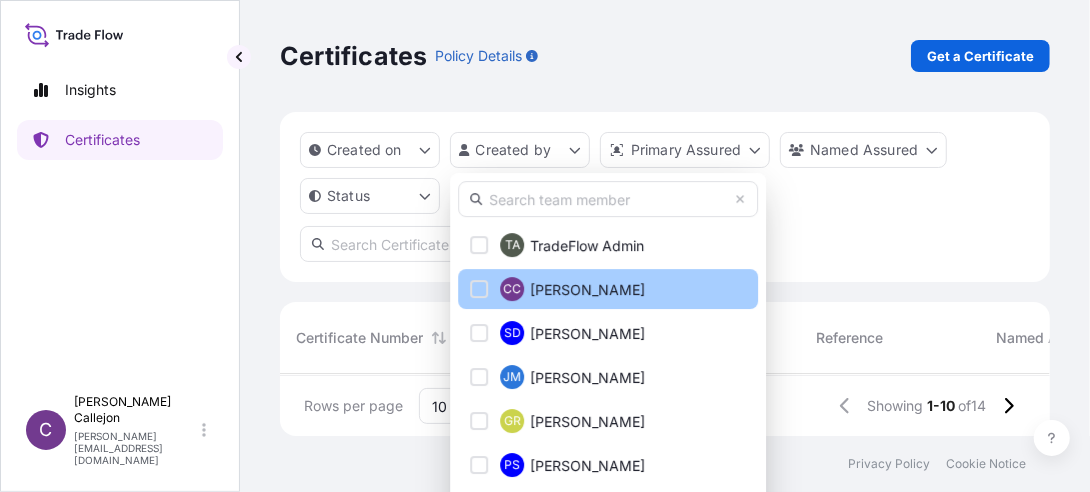 click at bounding box center (479, 289) 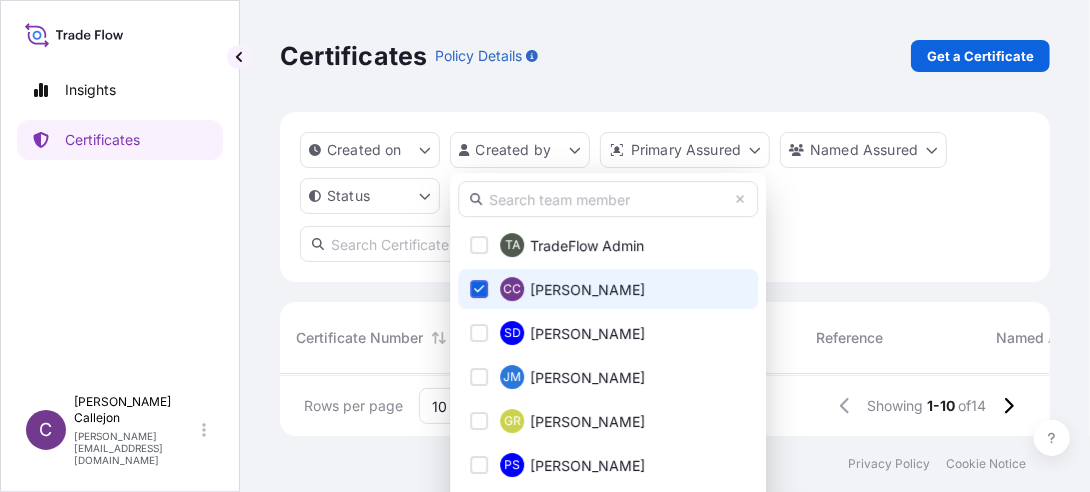 click on "[PERSON_NAME]" at bounding box center (587, 290) 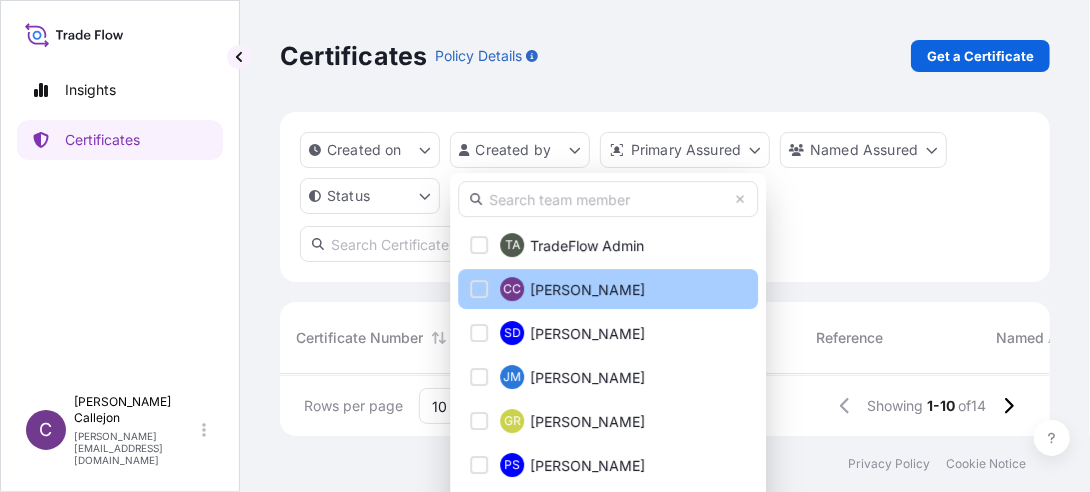click on "[PERSON_NAME]" at bounding box center [587, 290] 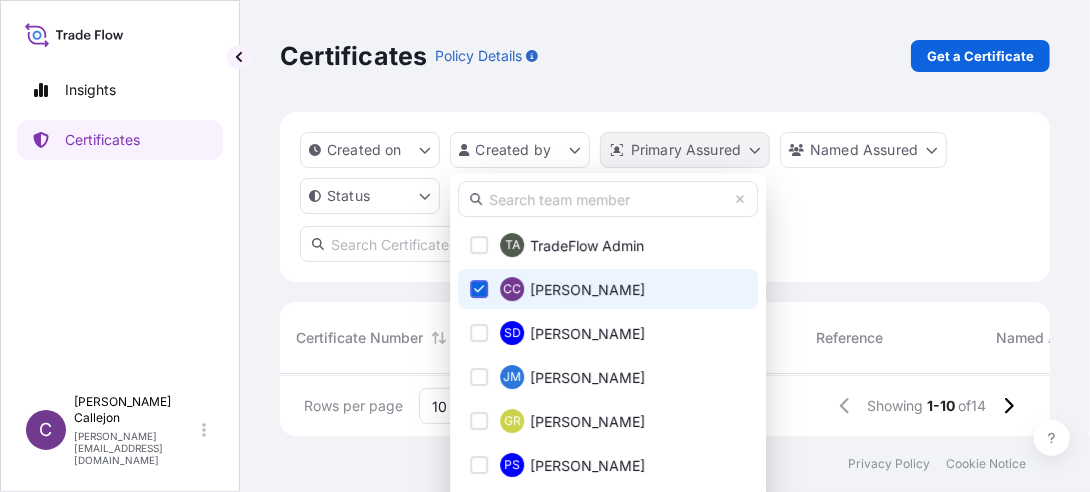 click on "Insights Certificates C Cristina   Callejon cristina.callejon@wtwco.com Certificates Policy Details Get a Certificate Created on Created by Primary Assured Named Assured Status Clear Filters Certificate Number Created On Primary Assured Reference Named Assured Insured Value Departure Arrival Status 31463-16-1 23 Jun 2025 CC Cristina Callejon Atalaya Riotinto Minera SLU TP-05-25 — $ 16 , 747 , 556 . 82 Huelva 23/06/2025 CNZJG —/—/— Issued 31463-15-1 23 Jun 2025 CC Cristina Callejon Atalaya Riotinto Minera SLU IXM-09/25 — $ 20 , 656 , 637 . 89 Huelva 23/06/2025 Nanjing —/—/— Issued 31463-14-1 11 Jun 2025 CC Cristina Callejon Atalaya Riotinto Minera SLU TP-05-25 — $ 17 , 046 , 989 . 03 Huelva 17/06/2025 CNZJG —/—/— Issued 31463-13-1 11 Jun 2025 CC Cristina Callejon Atalaya Riotinto Minera SLU IXM-09/25 — $ 19 , 867 , 886 . 04 Huelva 17/06/2025 Nanjing —/—/— Issued 31463-12-3 27 May 2025 CC Cristina Callejon Atalaya Riotinto Minera SLU IXM-08/25 — $ 3 , 608 , 561 . 46" at bounding box center (545, 246) 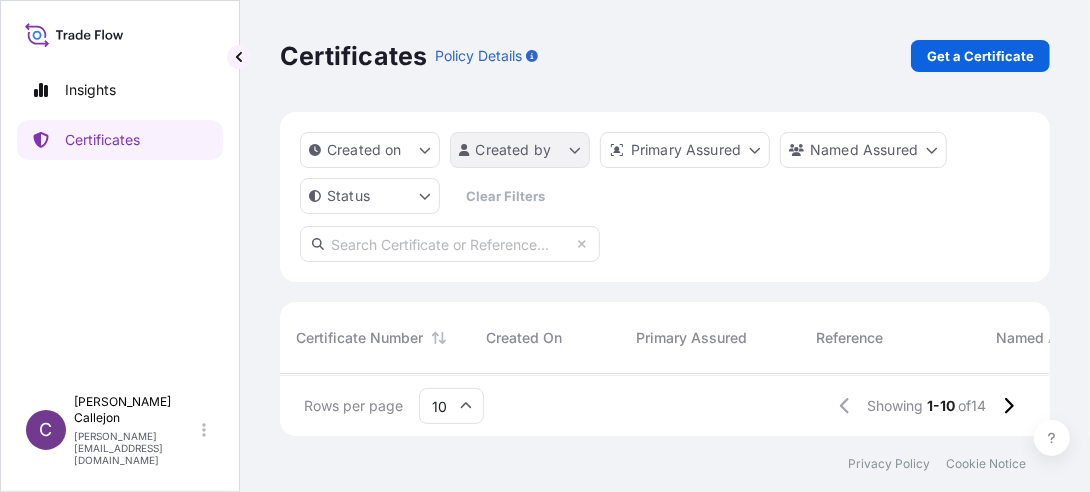 click on "Insights Certificates C Cristina   Callejon cristina.callejon@wtwco.com Certificates Policy Details Get a Certificate Created on Created by Primary Assured Named Assured Status Clear Filters Certificate Number Created On Primary Assured Reference Named Assured Insured Value Departure Arrival Status 31463-16-1 23 Jun 2025 CC Cristina Callejon Atalaya Riotinto Minera SLU TP-05-25 — $ 16 , 747 , 556 . 82 Huelva 23/06/2025 CNZJG —/—/— Issued 31463-15-1 23 Jun 2025 CC Cristina Callejon Atalaya Riotinto Minera SLU IXM-09/25 — $ 20 , 656 , 637 . 89 Huelva 23/06/2025 Nanjing —/—/— Issued 31463-14-1 11 Jun 2025 CC Cristina Callejon Atalaya Riotinto Minera SLU TP-05-25 — $ 17 , 046 , 989 . 03 Huelva 17/06/2025 CNZJG —/—/— Issued 31463-13-1 11 Jun 2025 CC Cristina Callejon Atalaya Riotinto Minera SLU IXM-09/25 — $ 19 , 867 , 886 . 04 Huelva 17/06/2025 Nanjing —/—/— Issued 31463-12-3 27 May 2025 CC Cristina Callejon Atalaya Riotinto Minera SLU IXM-08/25 — $ 3 , 608 , 561 . 46" at bounding box center (545, 246) 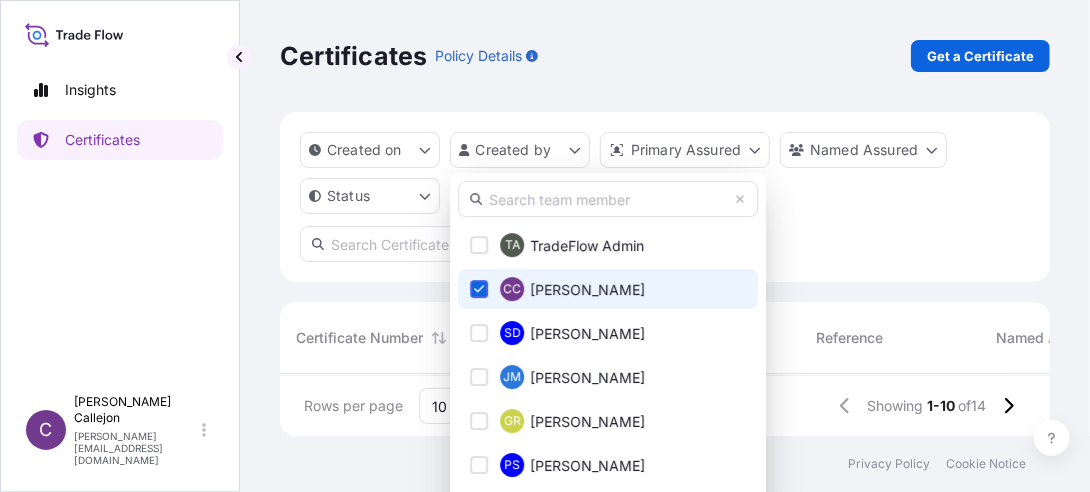 click on "Insights Certificates C Cristina   Callejon cristina.callejon@wtwco.com Certificates Policy Details Get a Certificate Created on Created by Primary Assured Named Assured Status Clear Filters Certificate Number Created On Primary Assured Reference Named Assured Insured Value Departure Arrival Status 31463-16-1 23 Jun 2025 CC Cristina Callejon Atalaya Riotinto Minera SLU TP-05-25 — $ 16 , 747 , 556 . 82 Huelva 23/06/2025 CNZJG —/—/— Issued 31463-15-1 23 Jun 2025 CC Cristina Callejon Atalaya Riotinto Minera SLU IXM-09/25 — $ 20 , 656 , 637 . 89 Huelva 23/06/2025 Nanjing —/—/— Issued 31463-14-1 11 Jun 2025 CC Cristina Callejon Atalaya Riotinto Minera SLU TP-05-25 — $ 17 , 046 , 989 . 03 Huelva 17/06/2025 CNZJG —/—/— Issued 31463-13-1 11 Jun 2025 CC Cristina Callejon Atalaya Riotinto Minera SLU IXM-09/25 — $ 19 , 867 , 886 . 04 Huelva 17/06/2025 Nanjing —/—/— Issued 31463-12-3 27 May 2025 CC Cristina Callejon Atalaya Riotinto Minera SLU IXM-08/25 — $ 3 , 608 , 561 . 46" at bounding box center [545, 246] 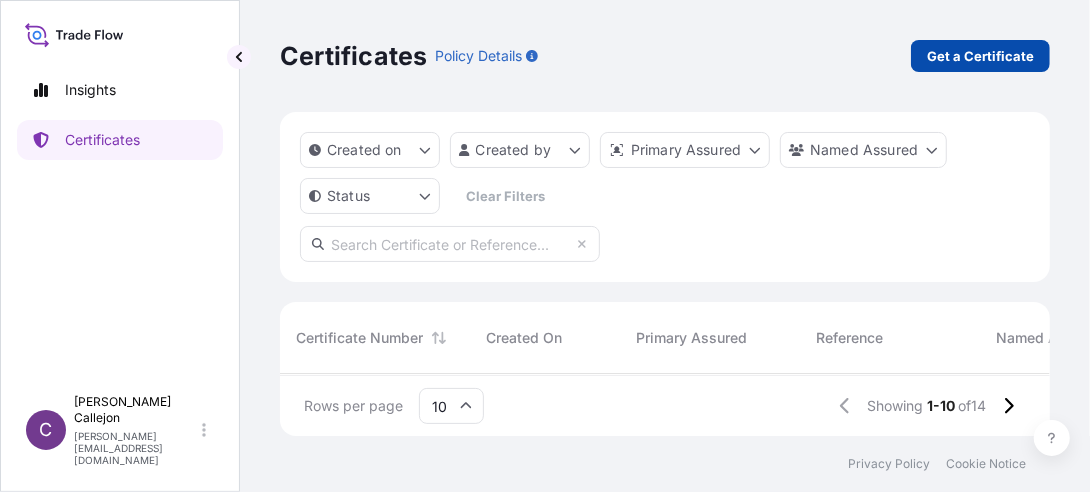 click on "Get a Certificate" at bounding box center (980, 56) 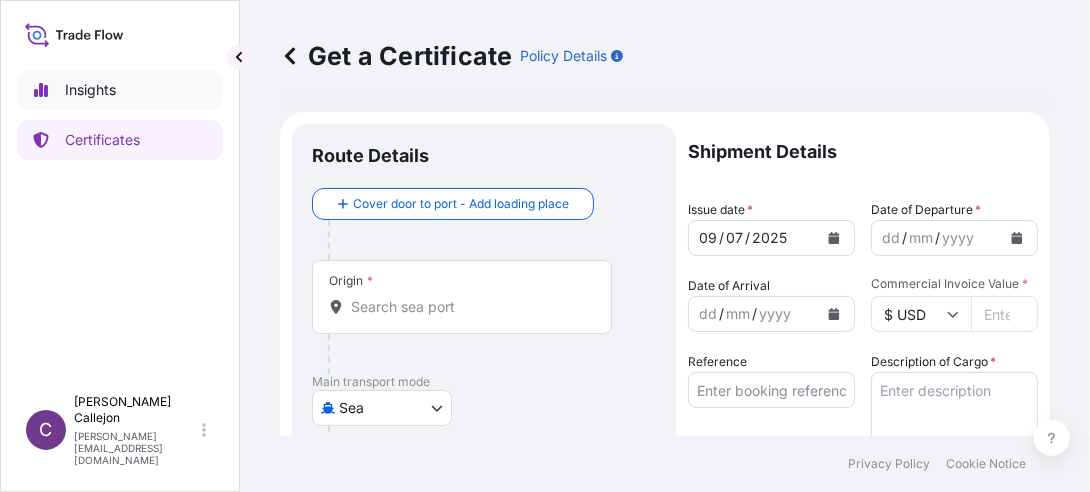 click on "Insights" at bounding box center [90, 90] 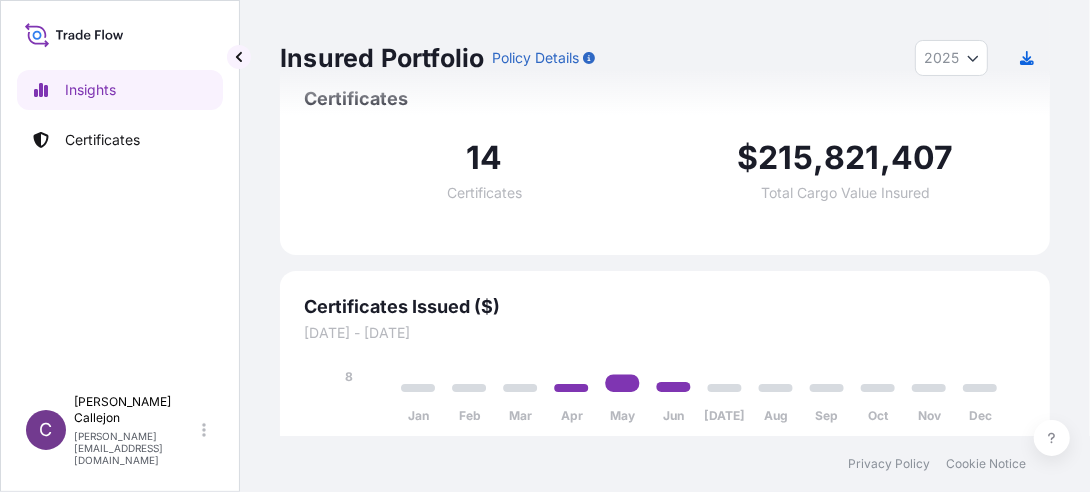 scroll, scrollTop: 80, scrollLeft: 0, axis: vertical 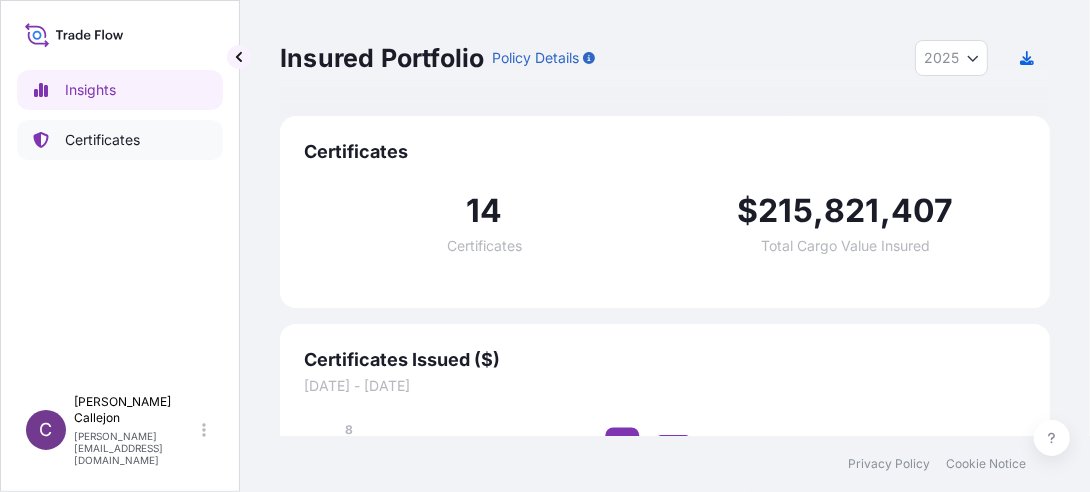 click on "Certificates" at bounding box center [102, 140] 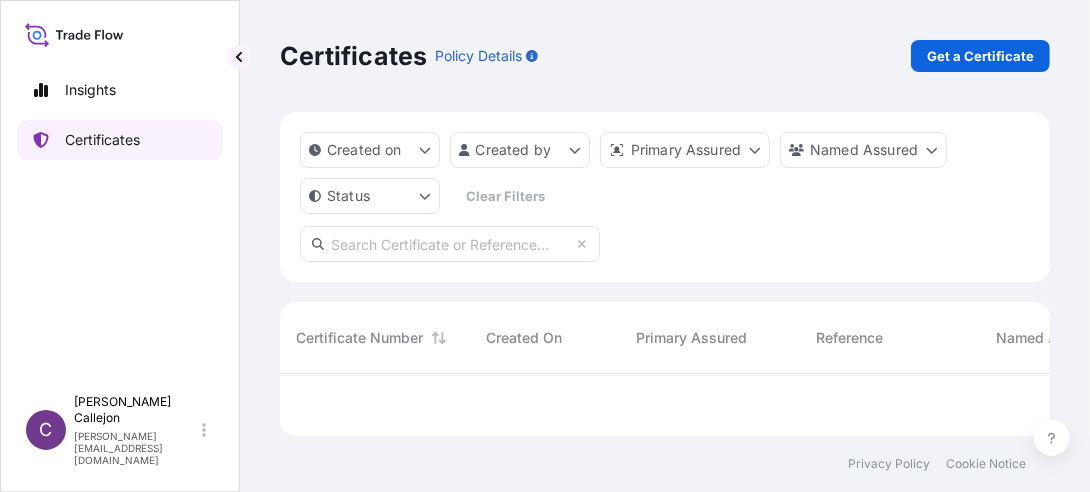 scroll, scrollTop: 15, scrollLeft: 15, axis: both 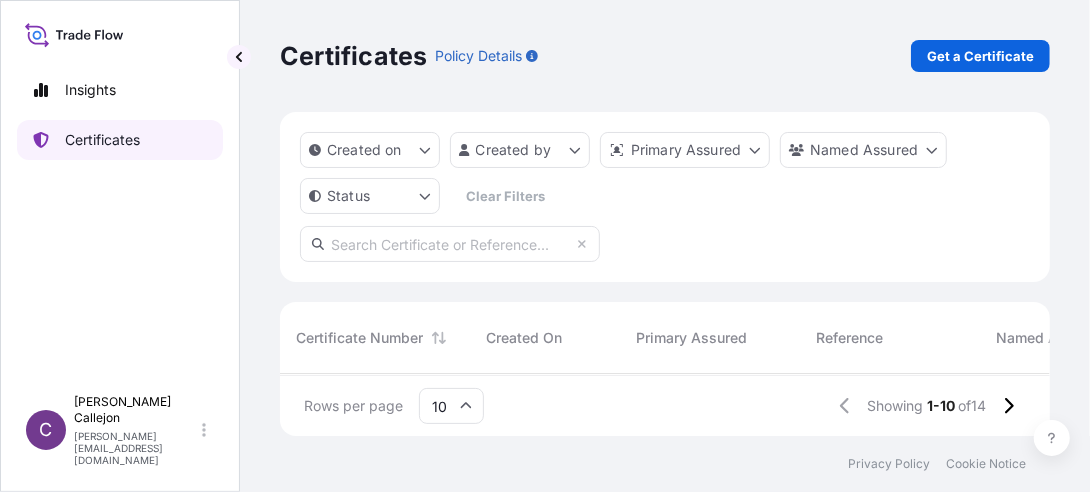 click on "Certificates" at bounding box center (102, 140) 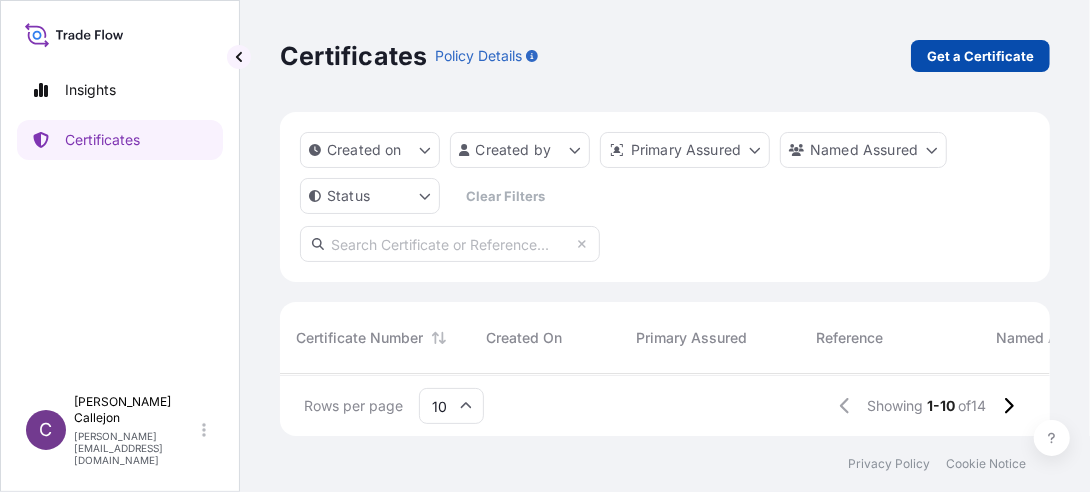 click on "Get a Certificate" at bounding box center (980, 56) 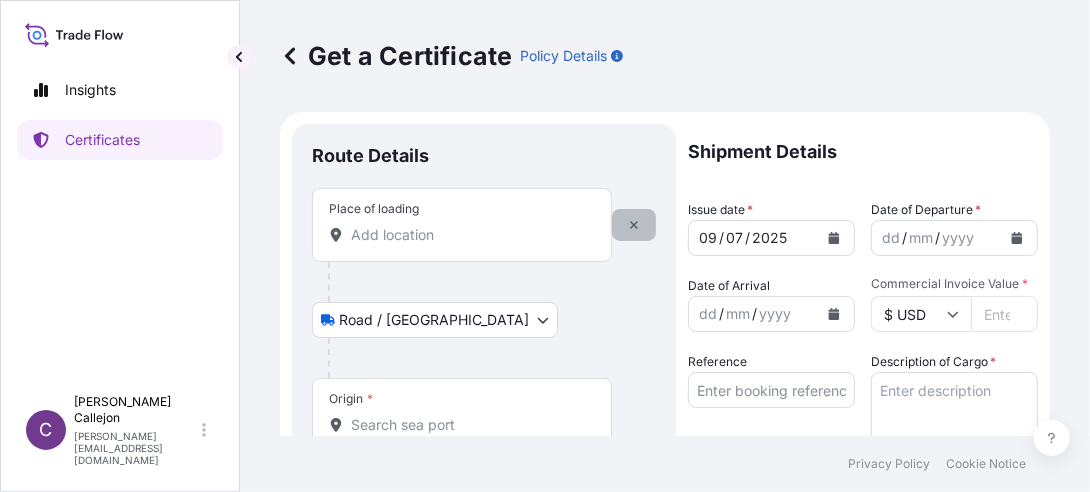 click 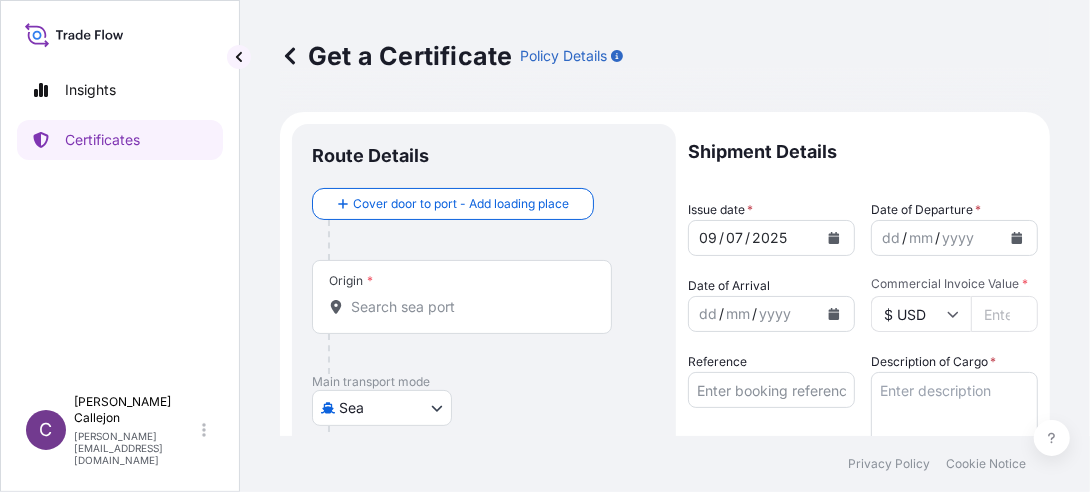 click on "Origin *" at bounding box center (462, 297) 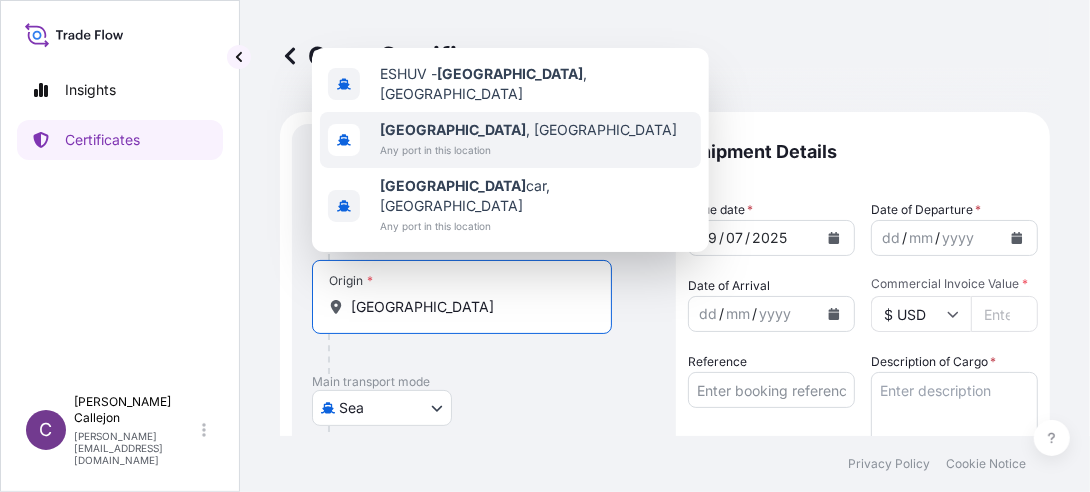 click on "Any port in this location" at bounding box center [528, 150] 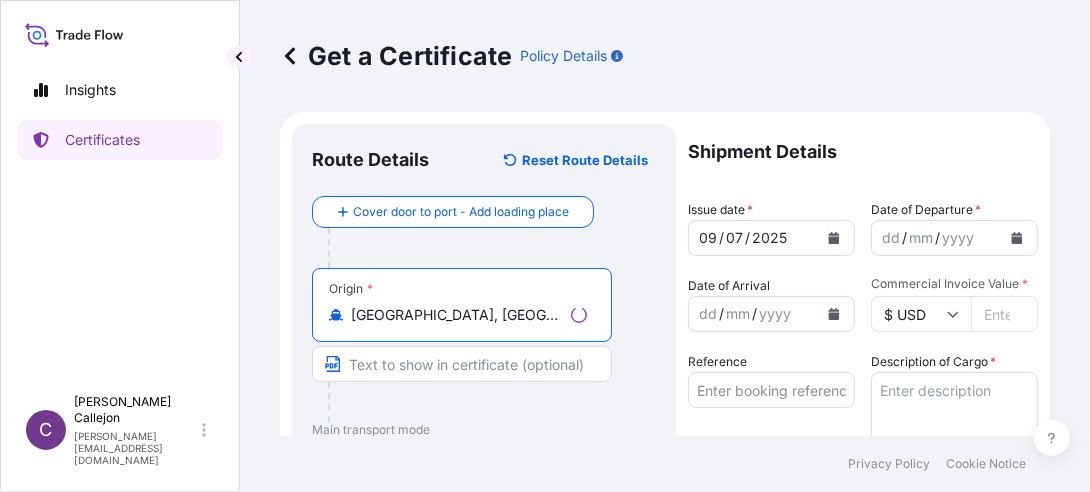 scroll, scrollTop: 200, scrollLeft: 0, axis: vertical 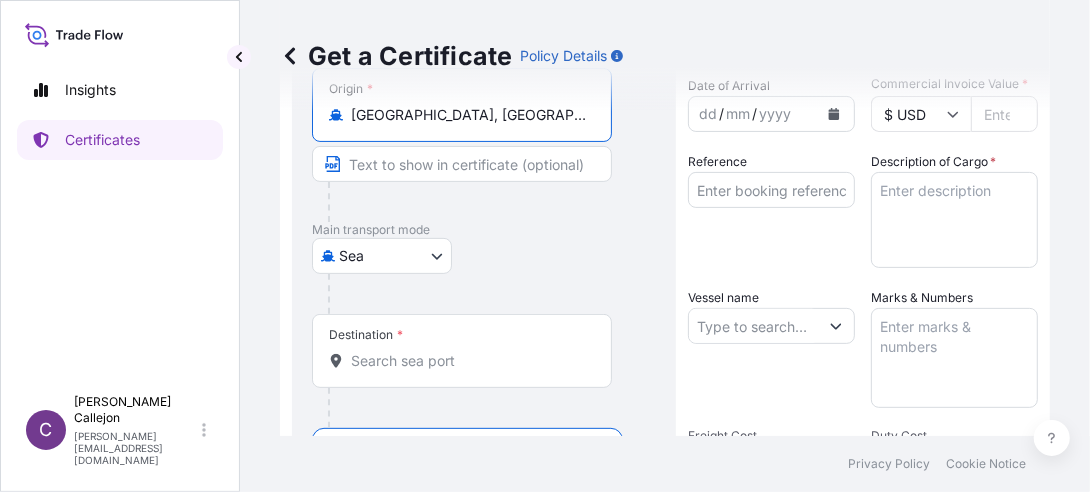 type on "[GEOGRAPHIC_DATA], [GEOGRAPHIC_DATA]" 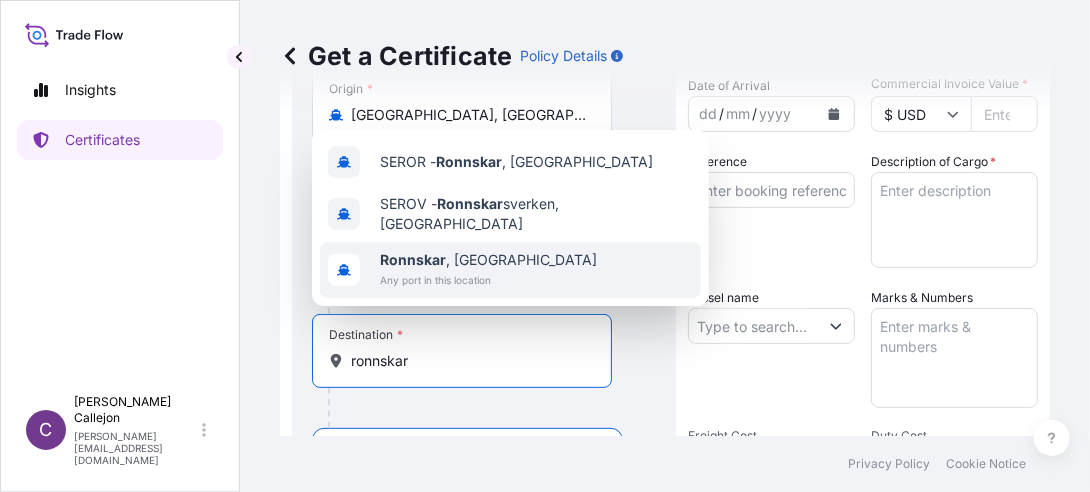 click on "Ronnskar , Sweden" at bounding box center (488, 260) 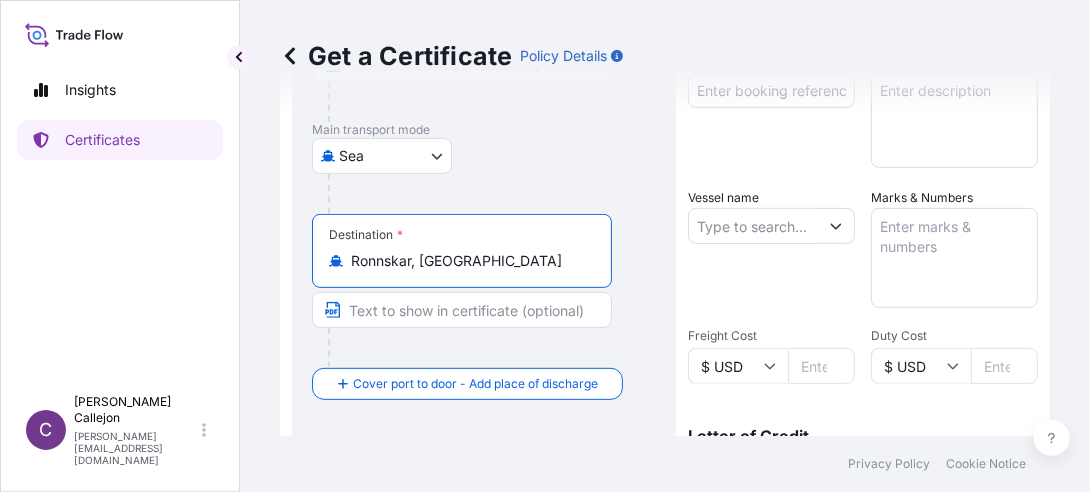 scroll, scrollTop: 0, scrollLeft: 0, axis: both 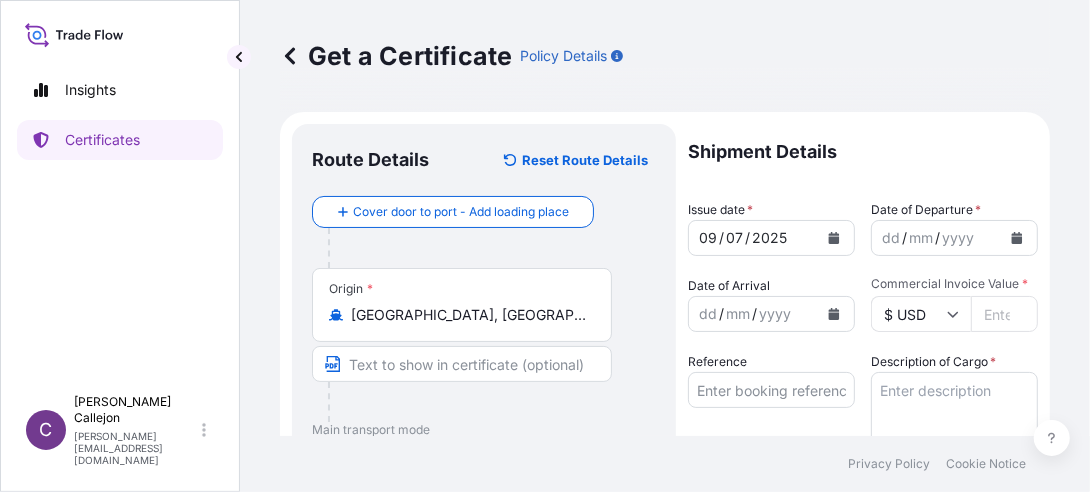 type on "Ronnskar, [GEOGRAPHIC_DATA]" 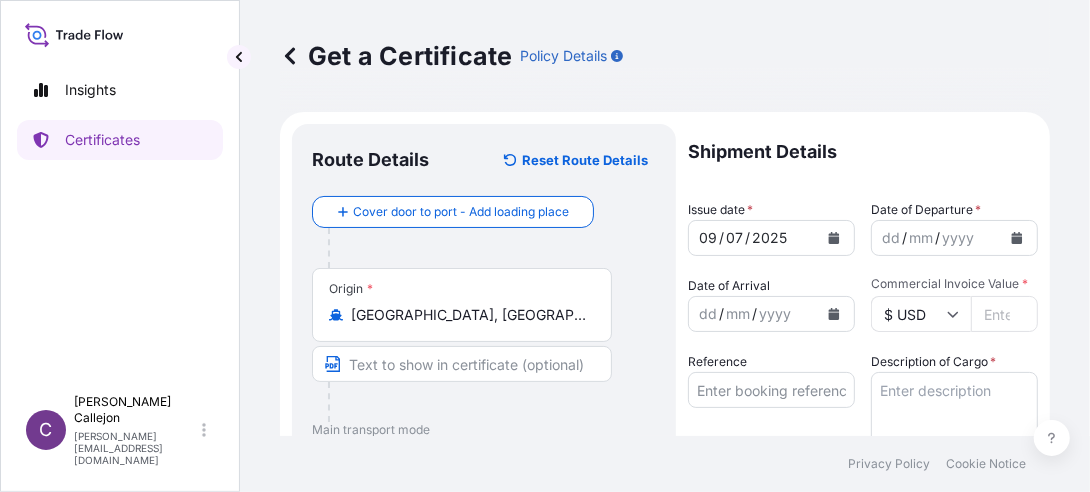 click 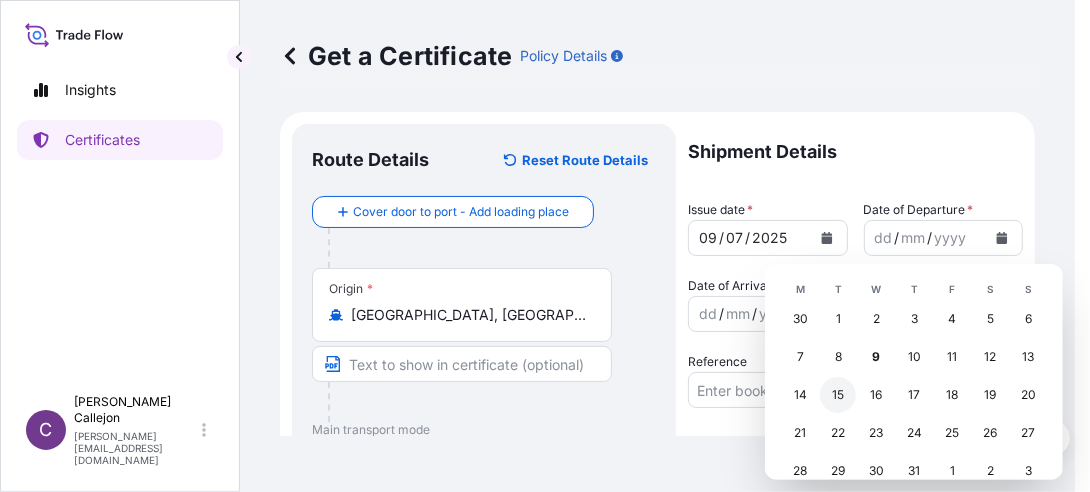 scroll, scrollTop: 76, scrollLeft: 0, axis: vertical 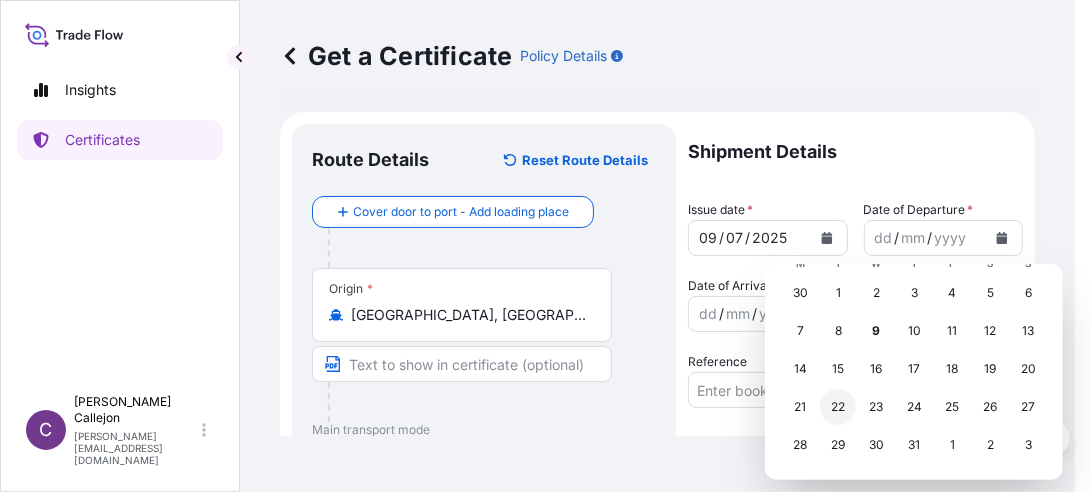 click on "22" at bounding box center (838, 407) 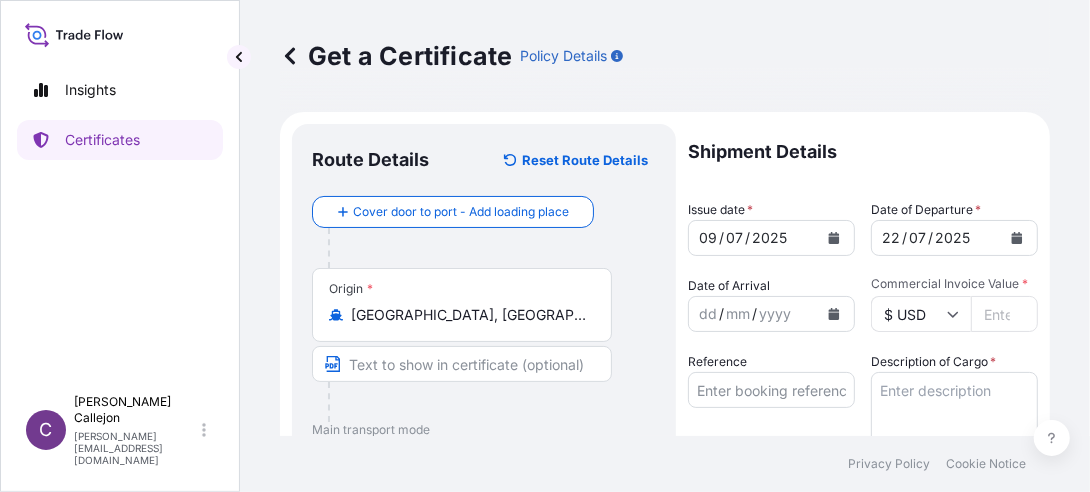 click on "Commercial Invoice Value    *" at bounding box center (1004, 314) 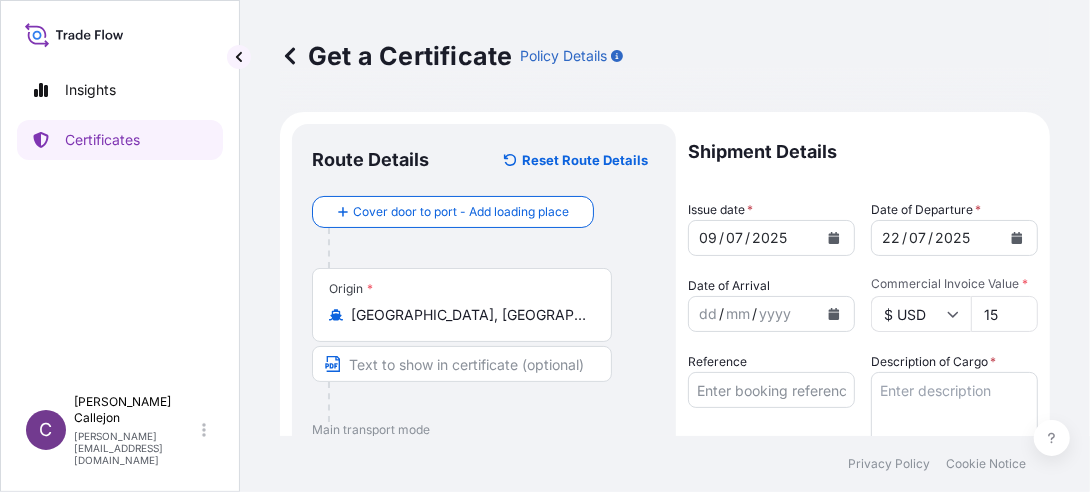 scroll, scrollTop: 0, scrollLeft: 0, axis: both 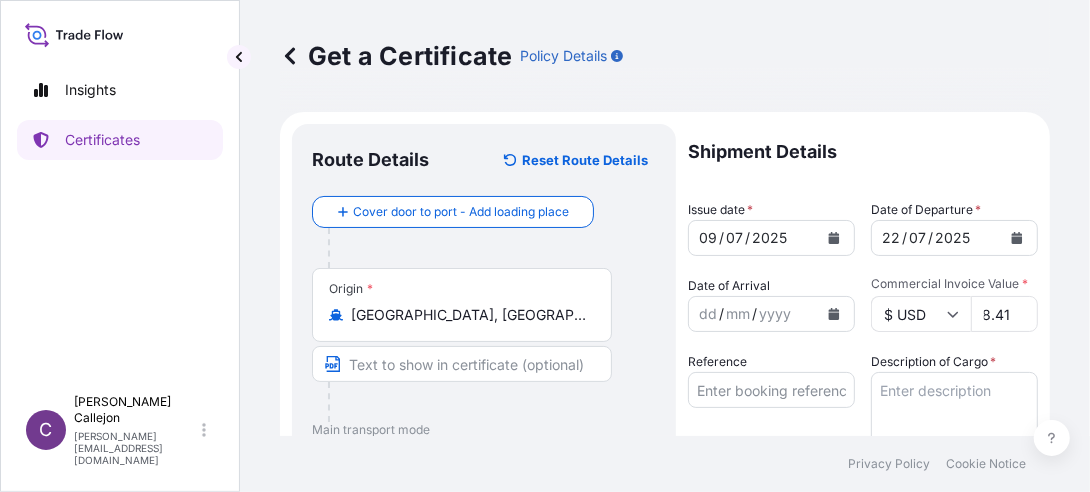 type on "15989758.41" 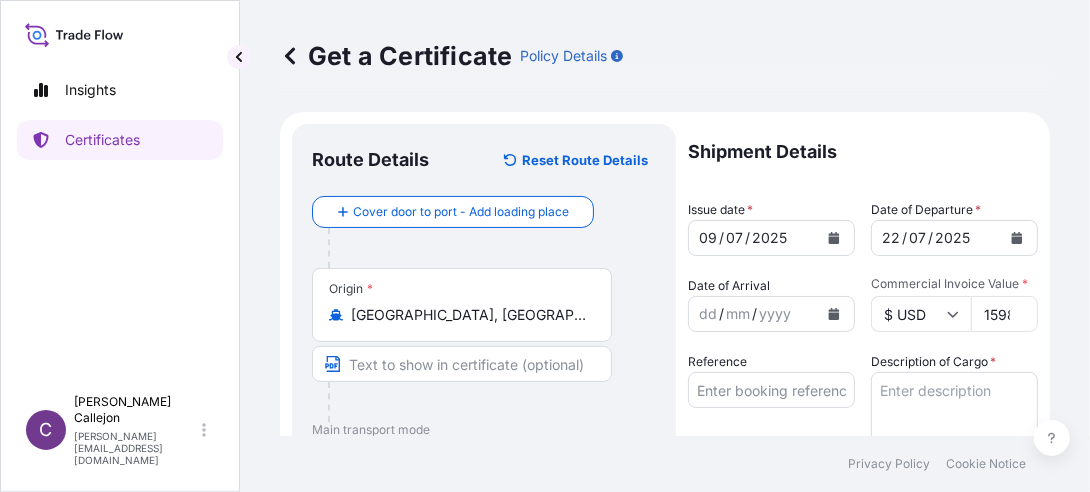 click on "Reference" at bounding box center [771, 390] 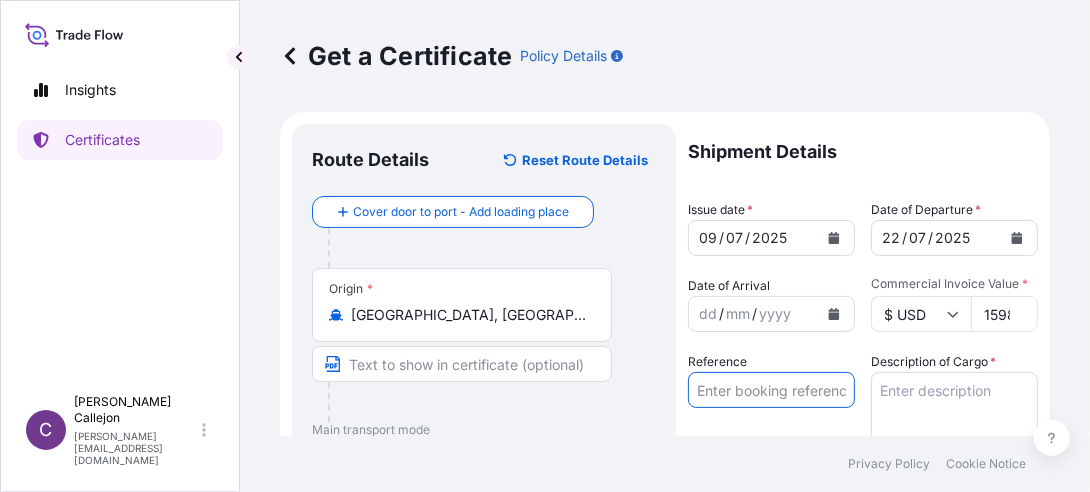 type on "STP-07/25" 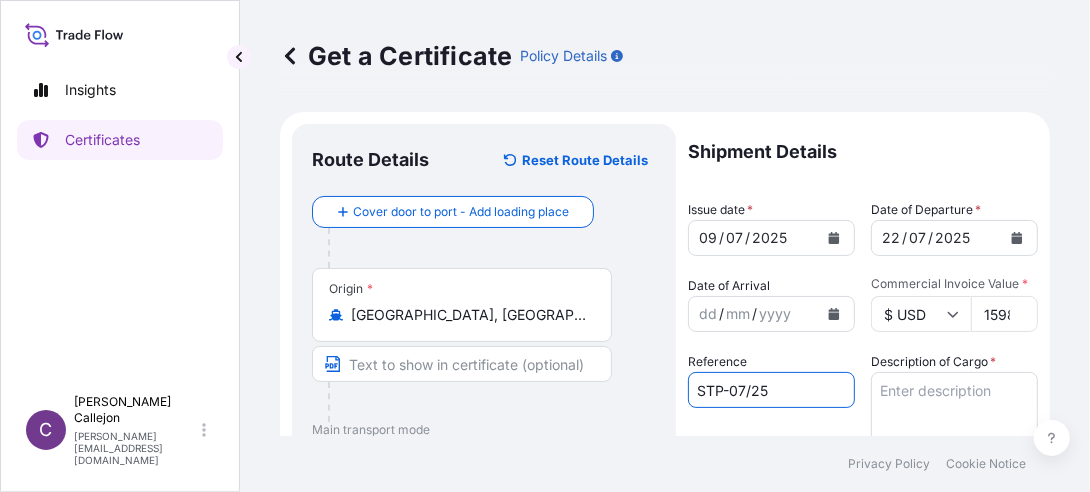 type on "MV "FINNBORG"" 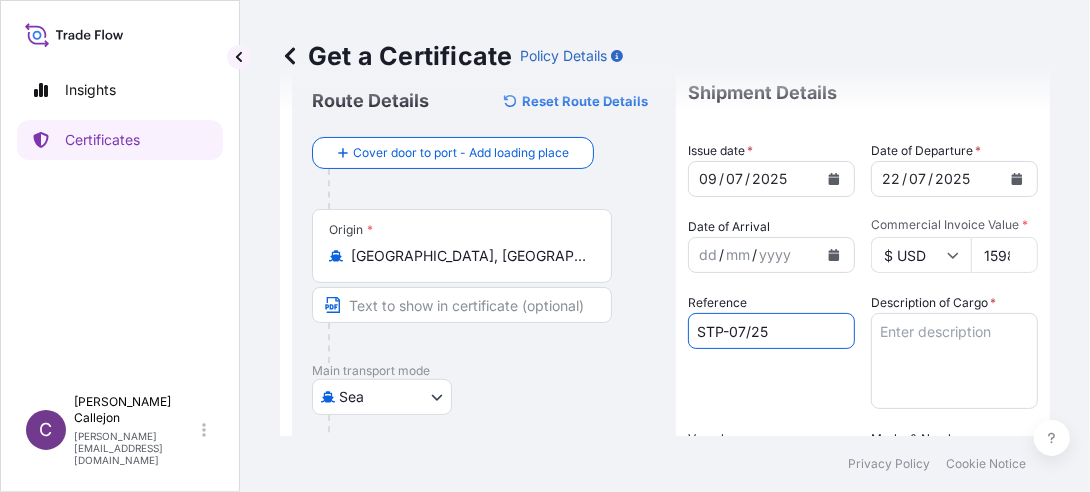 scroll, scrollTop: 100, scrollLeft: 0, axis: vertical 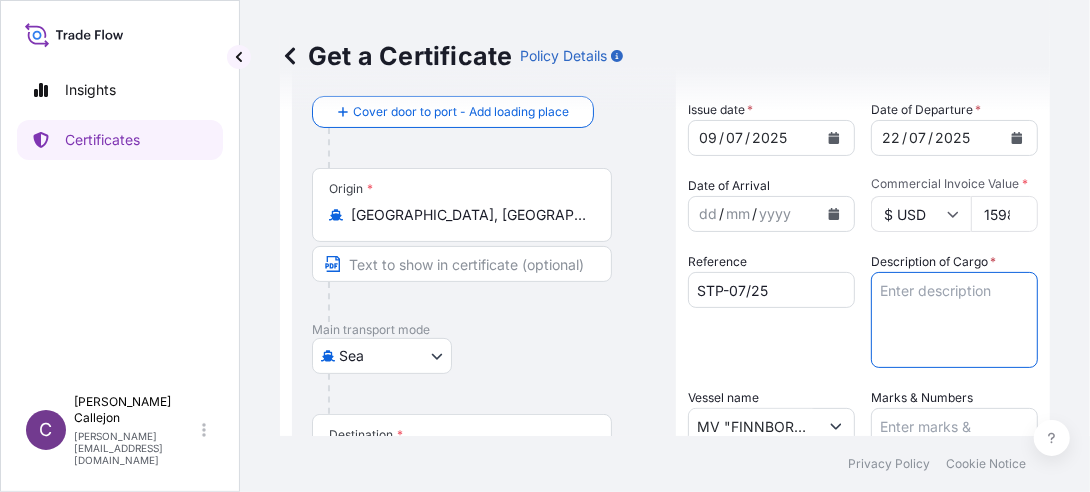 click on "Description of Cargo *" at bounding box center (954, 320) 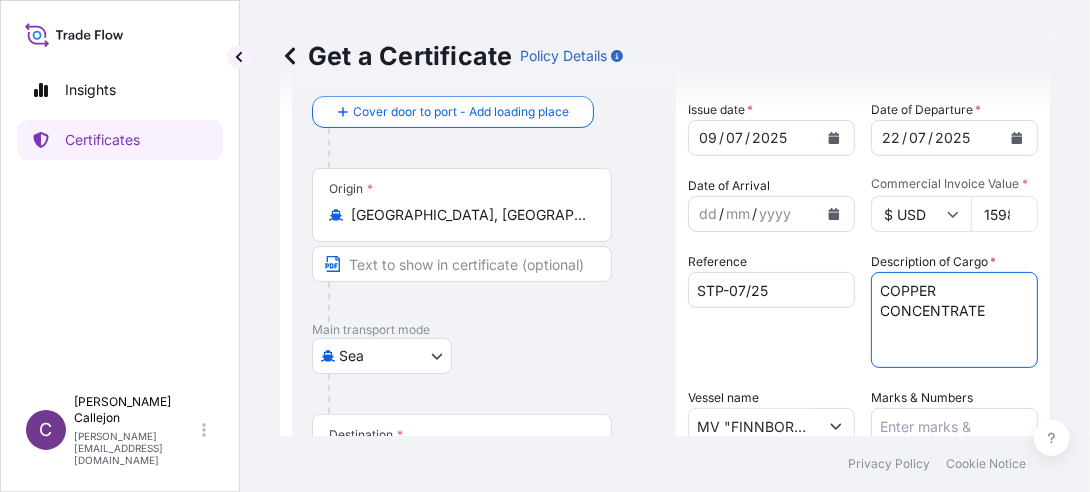 type on "COPPER CONCENTRATE" 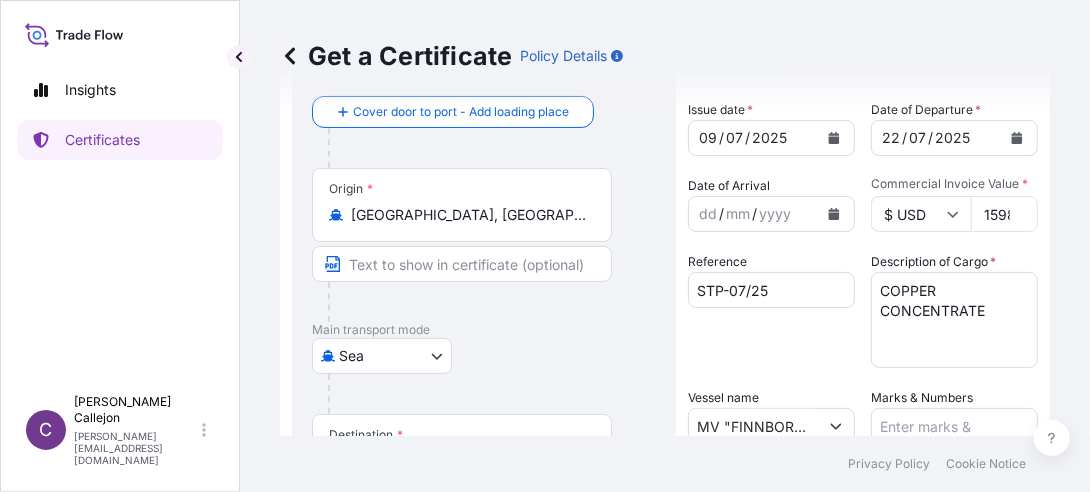 scroll, scrollTop: 0, scrollLeft: 0, axis: both 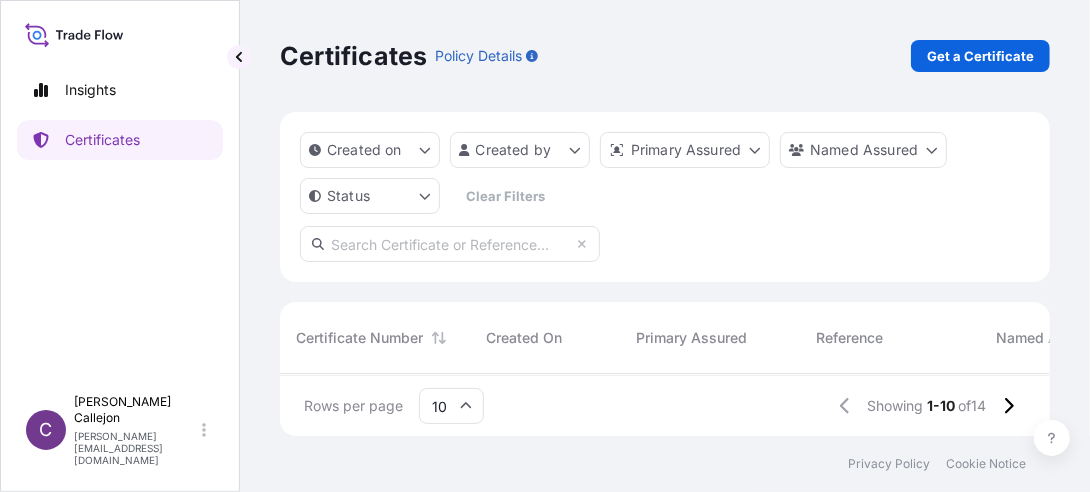 select on "2025" 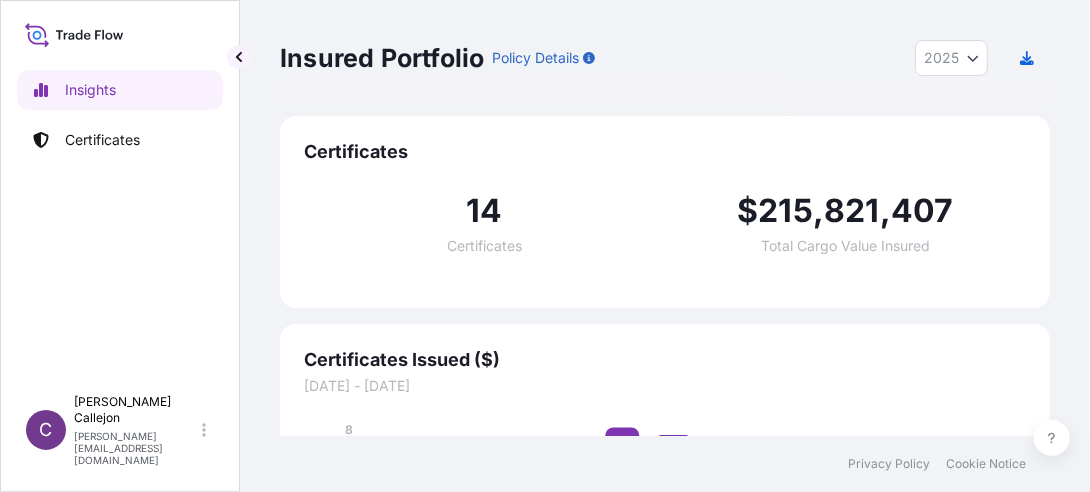 select on "Sea" 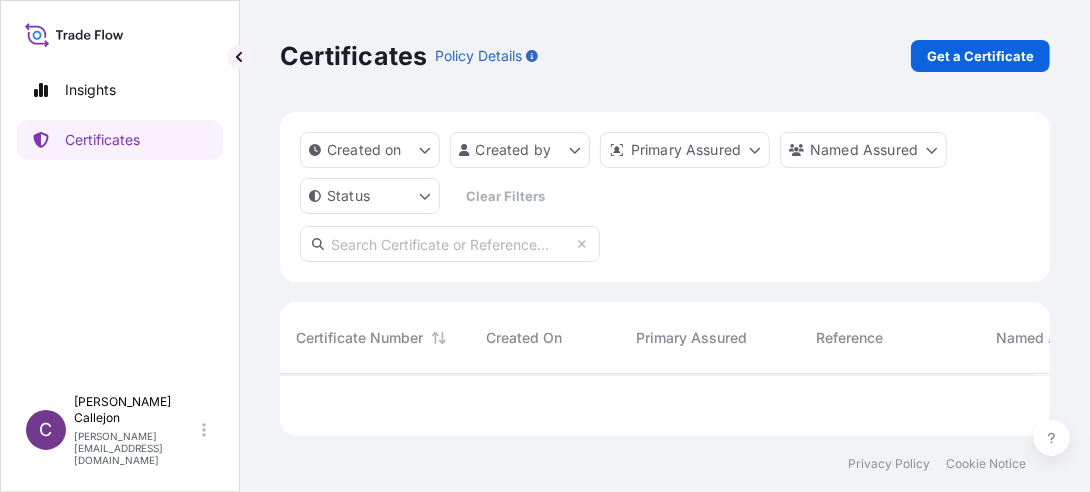scroll, scrollTop: 15, scrollLeft: 15, axis: both 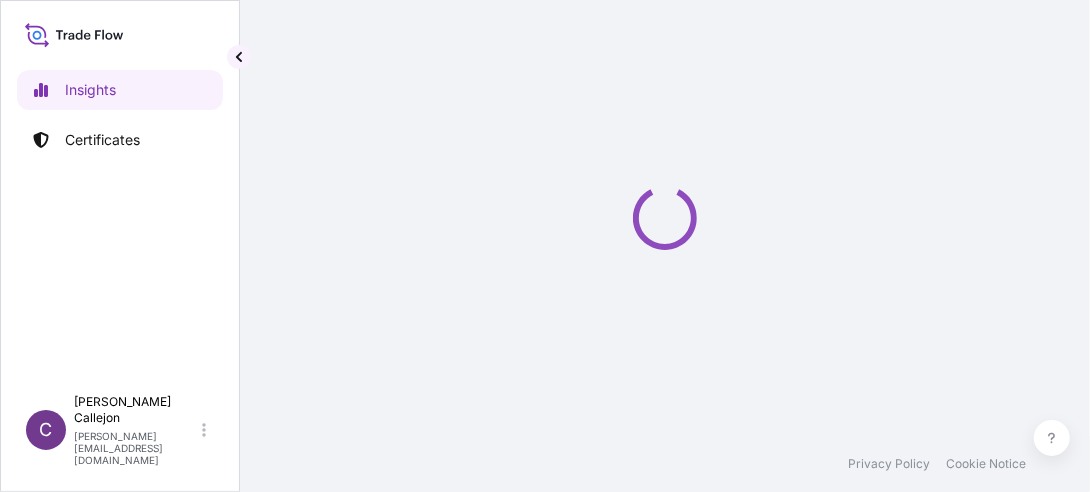 select on "2025" 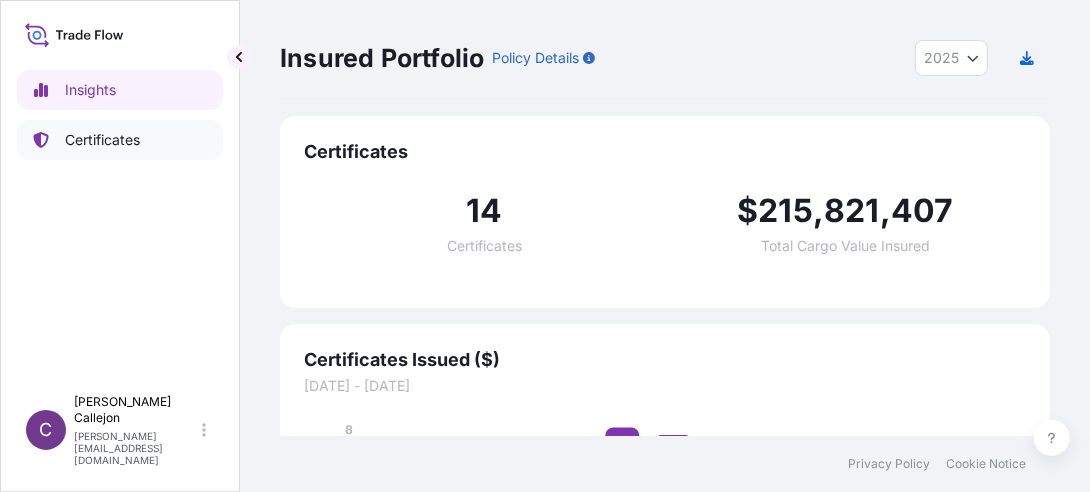 click on "Certificates" at bounding box center (102, 140) 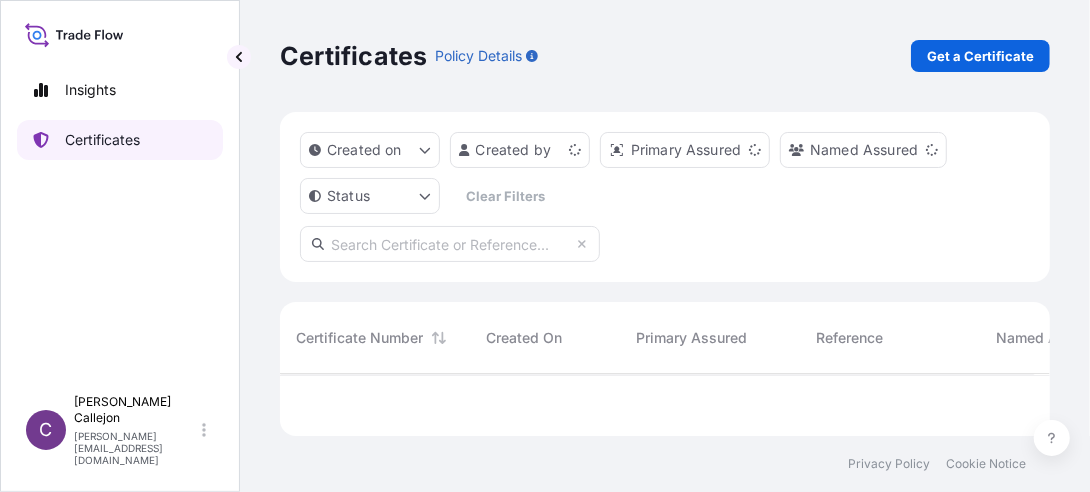 scroll, scrollTop: 15, scrollLeft: 15, axis: both 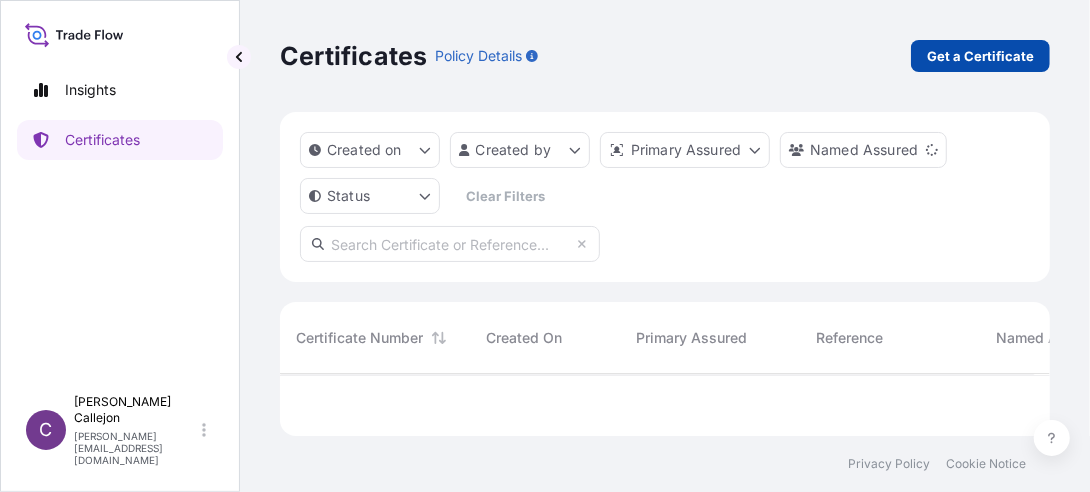 click on "Get a Certificate" at bounding box center (980, 56) 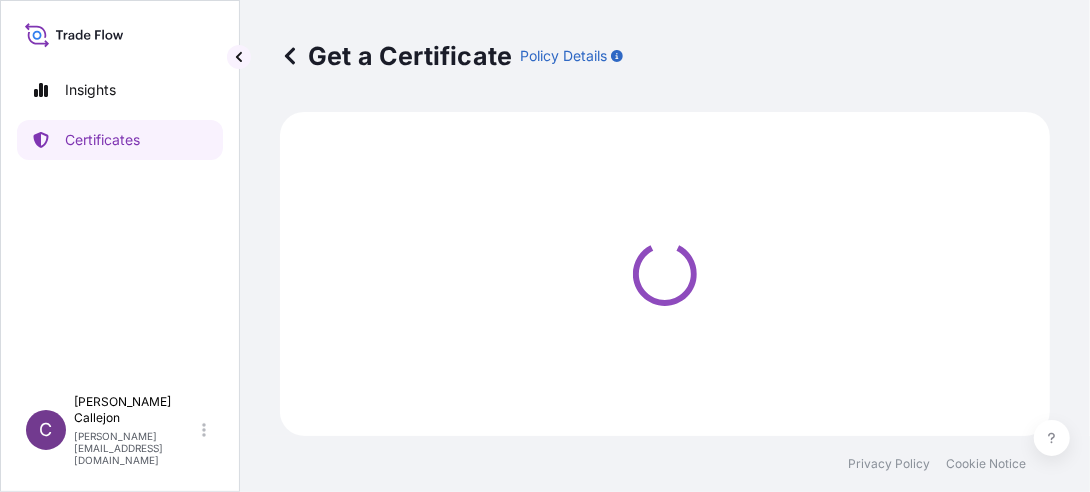 select on "Sea" 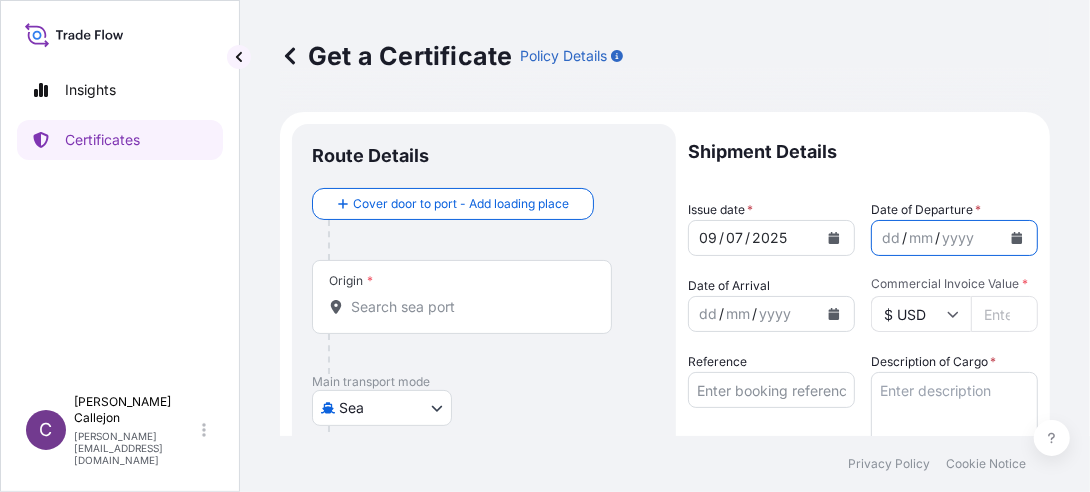 click 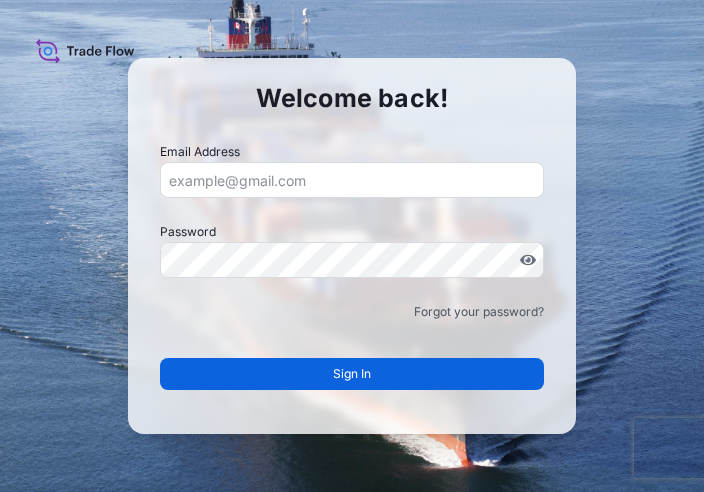 scroll, scrollTop: 0, scrollLeft: 0, axis: both 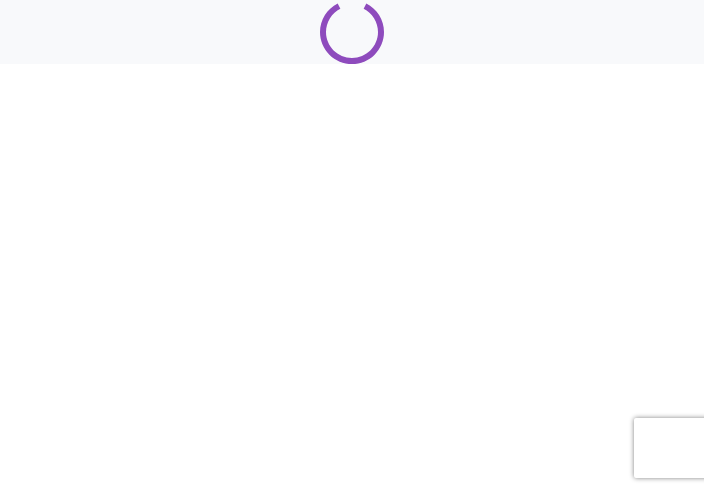 click at bounding box center (352, 32) 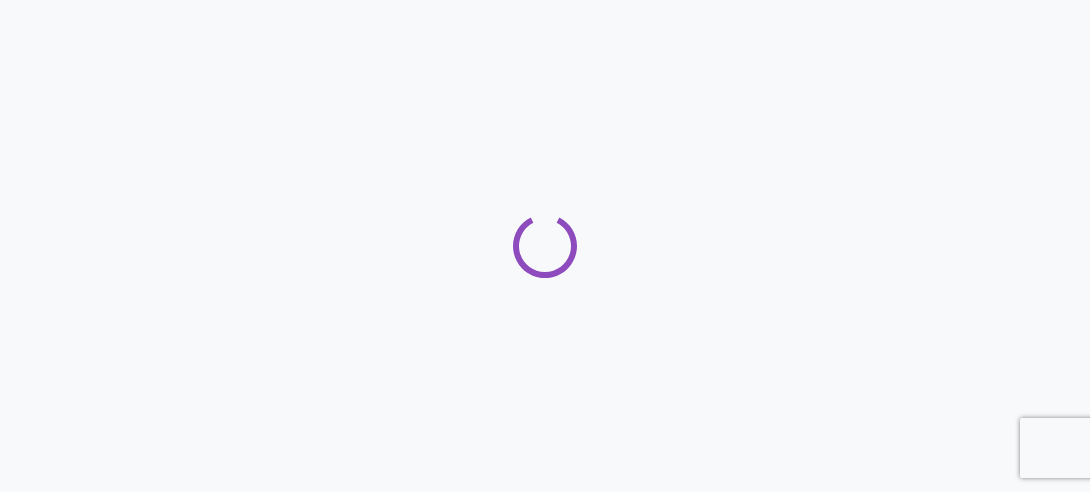 scroll, scrollTop: 0, scrollLeft: 0, axis: both 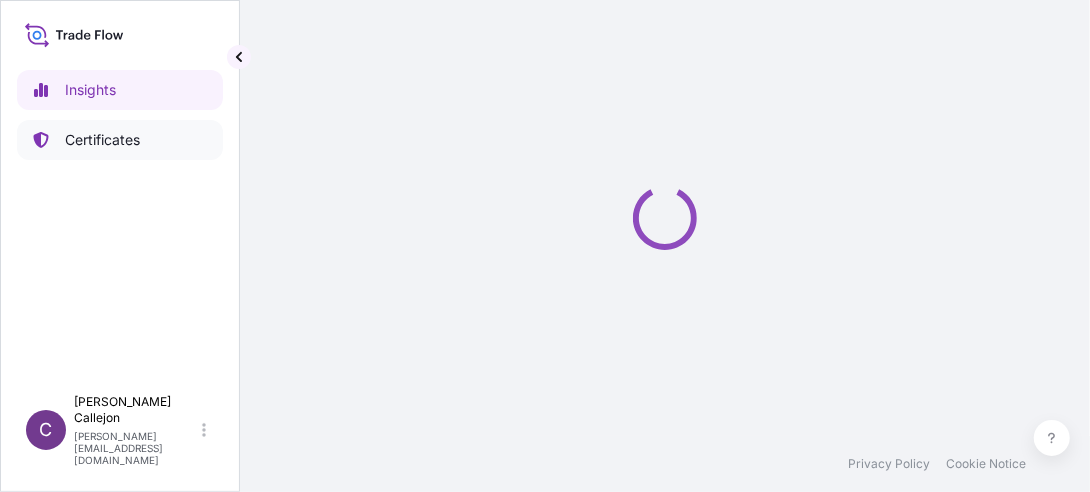 select on "2025" 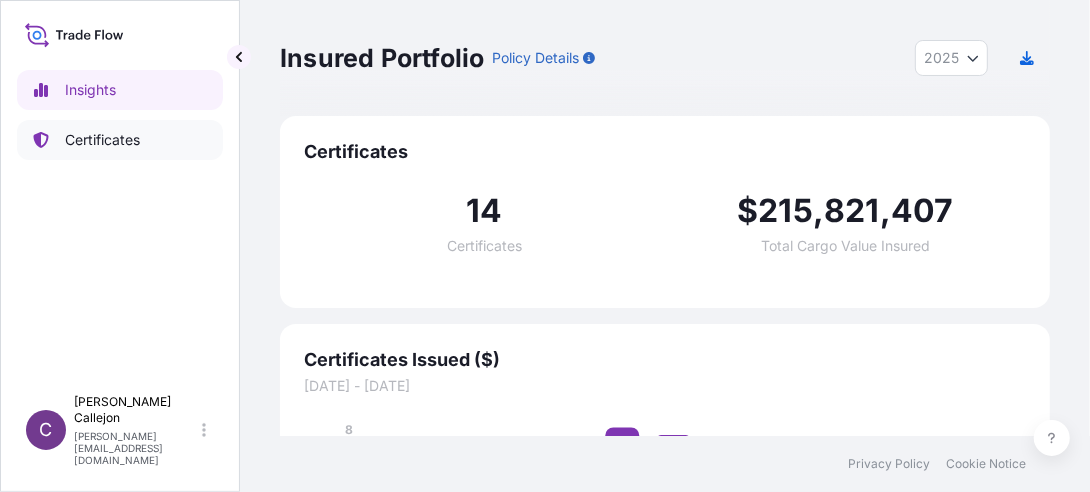 click on "Certificates" at bounding box center [102, 140] 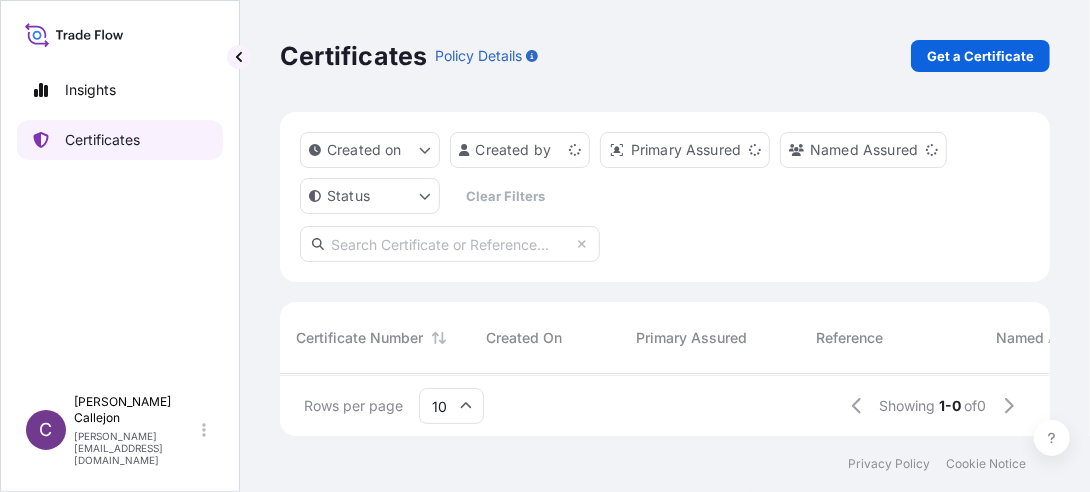 scroll, scrollTop: 15, scrollLeft: 15, axis: both 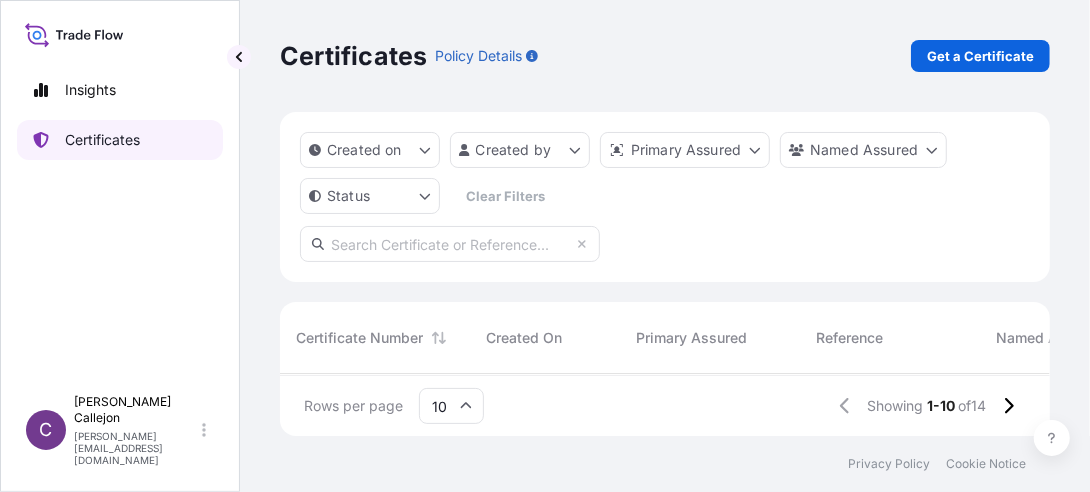 click on "Certificates" at bounding box center [102, 140] 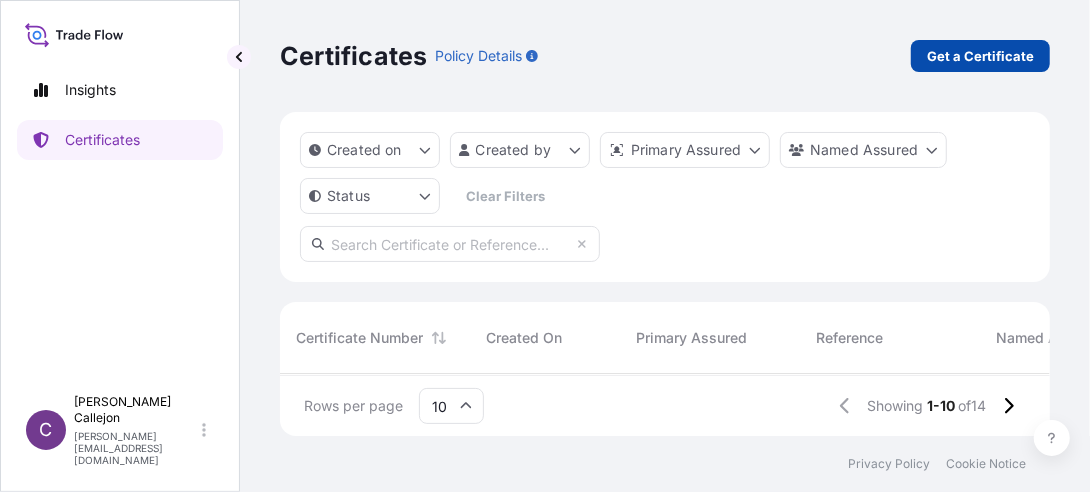 click on "Get a Certificate" at bounding box center (980, 56) 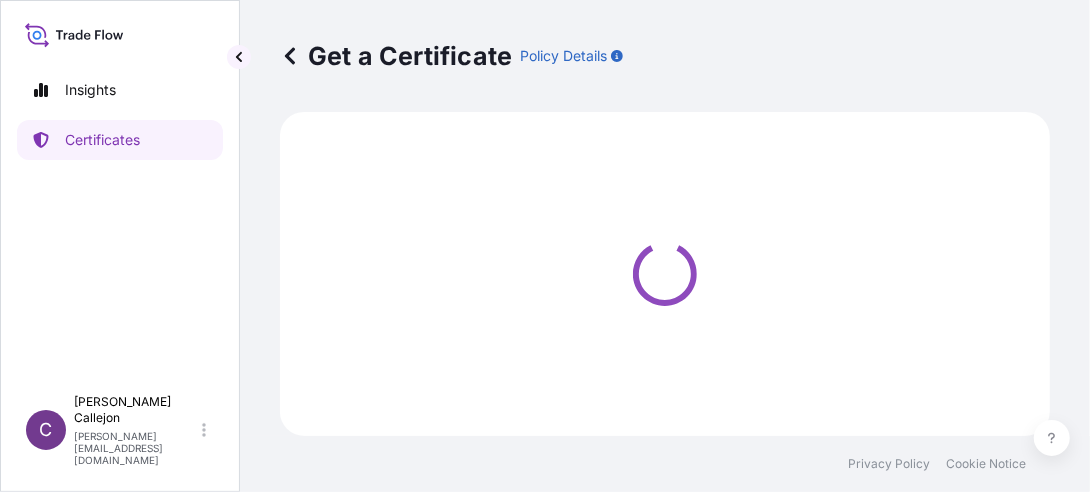 select on "Sea" 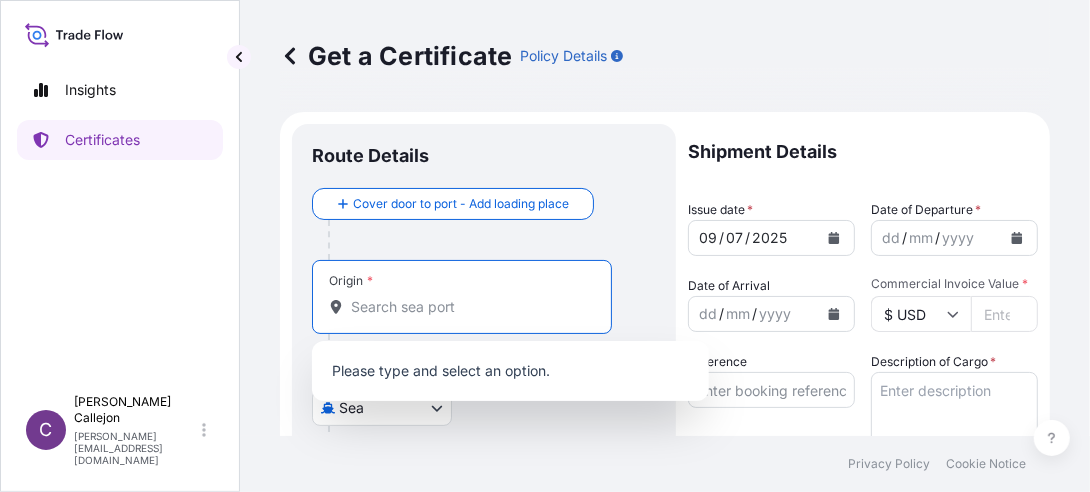 click on "Origin *" at bounding box center (469, 307) 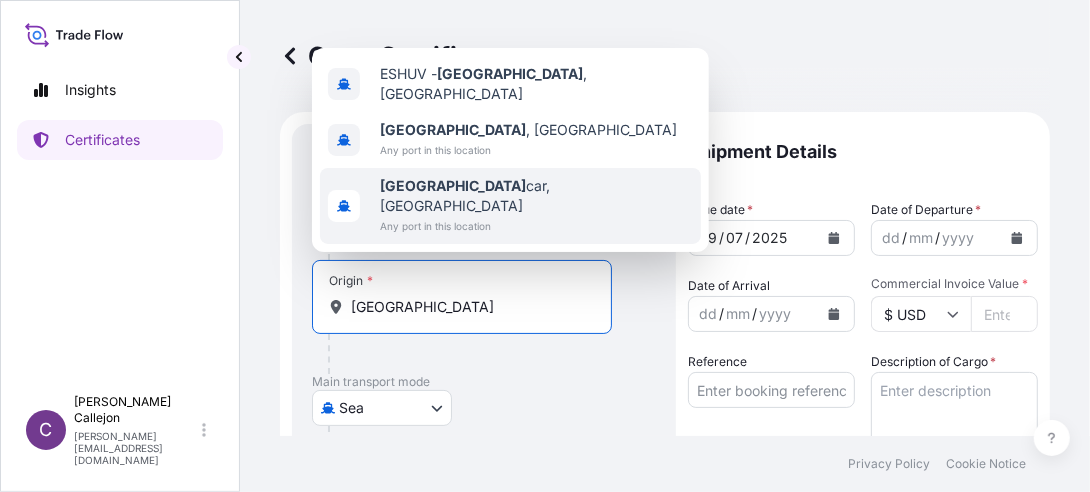 click on "Any port in this location" at bounding box center [536, 226] 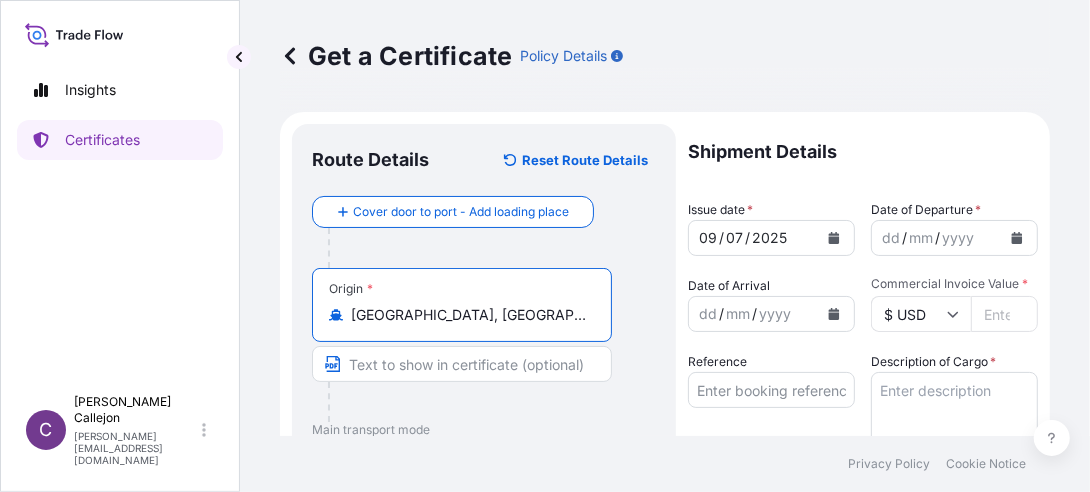 click on "[GEOGRAPHIC_DATA], [GEOGRAPHIC_DATA]" at bounding box center (469, 315) 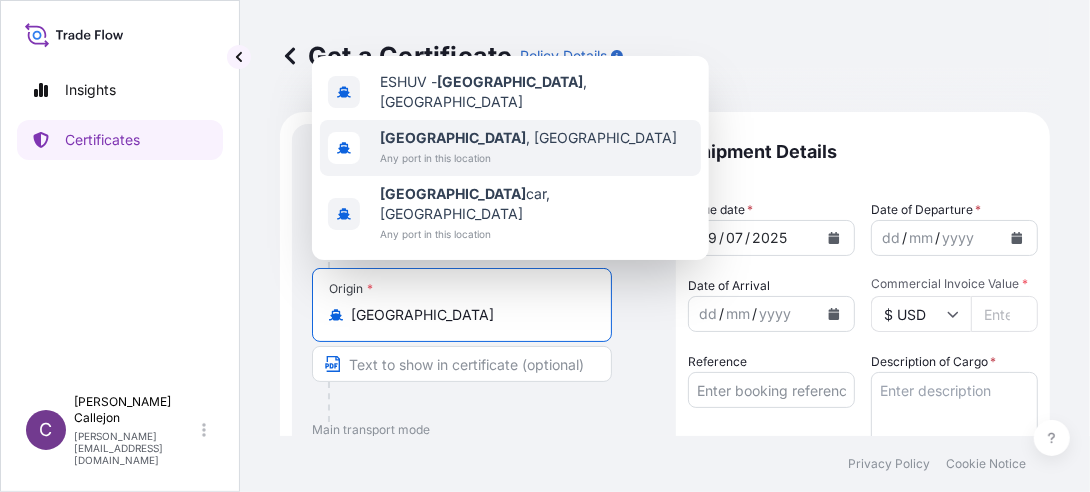 click on "Any port in this location" at bounding box center [528, 158] 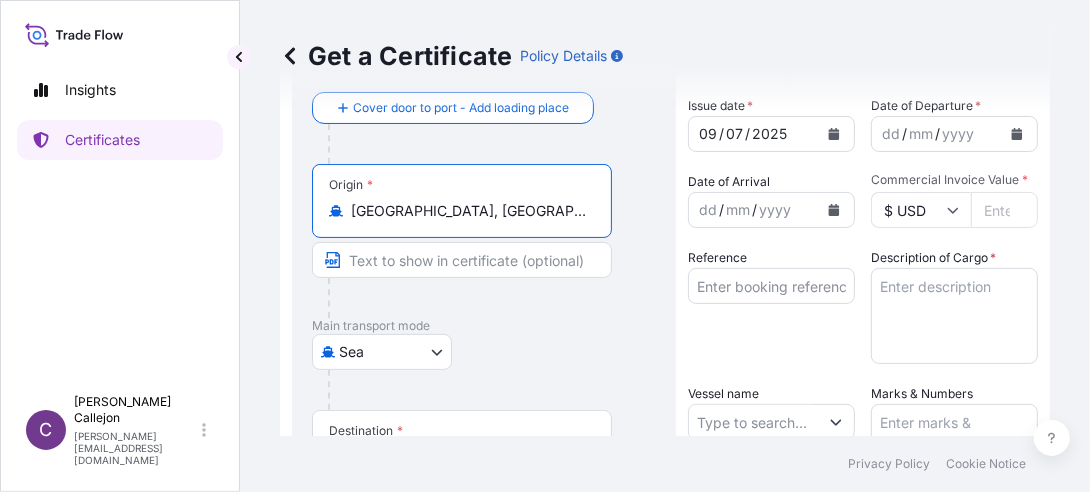 scroll, scrollTop: 200, scrollLeft: 0, axis: vertical 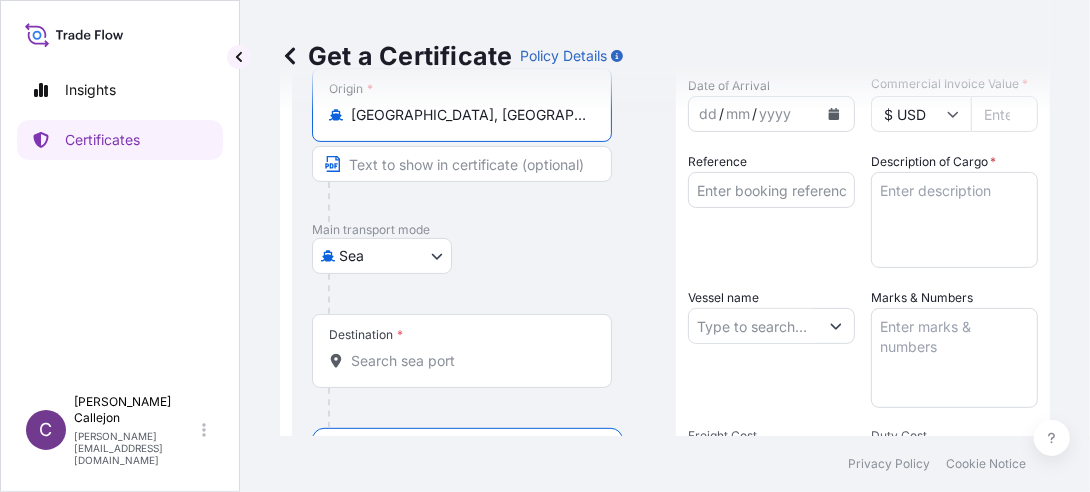 type on "[GEOGRAPHIC_DATA], [GEOGRAPHIC_DATA]" 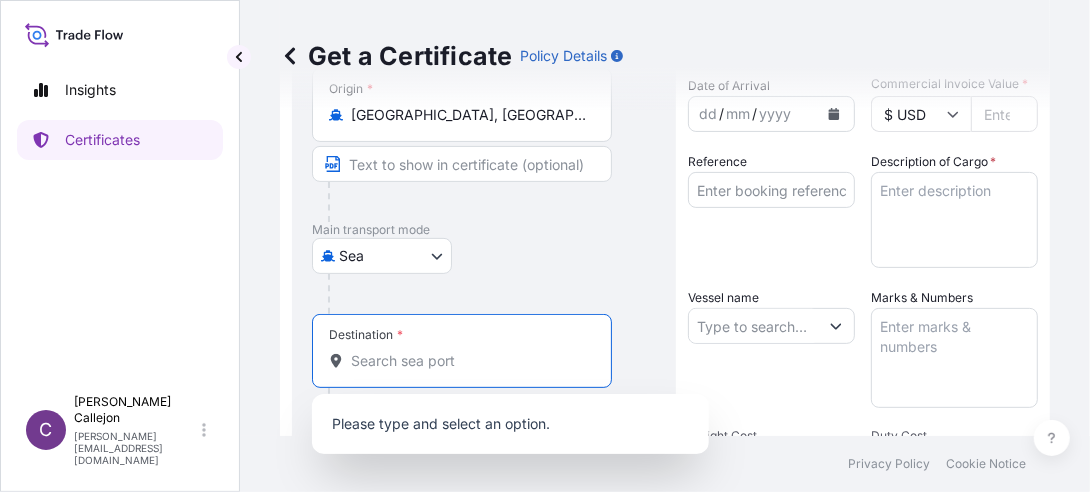 click on "Destination *" at bounding box center [469, 361] 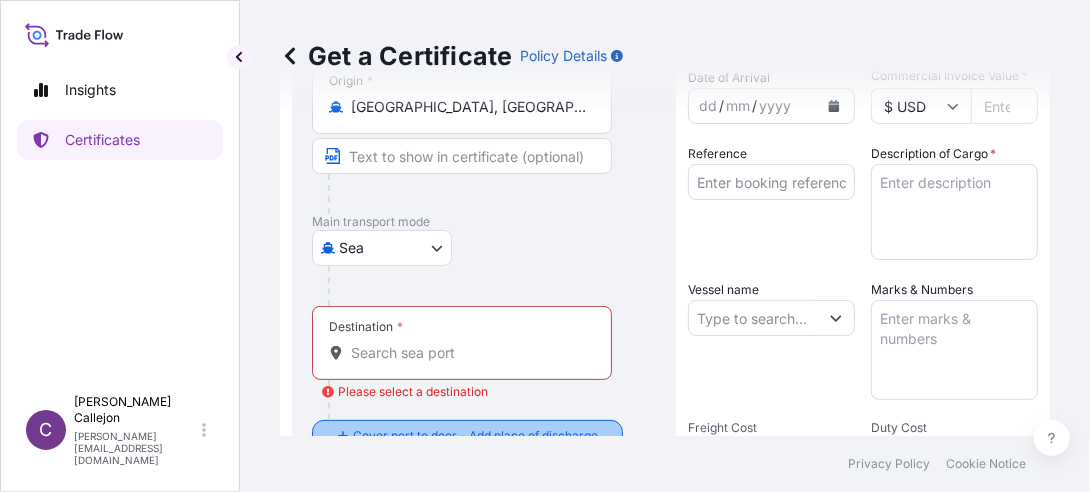 scroll, scrollTop: 300, scrollLeft: 0, axis: vertical 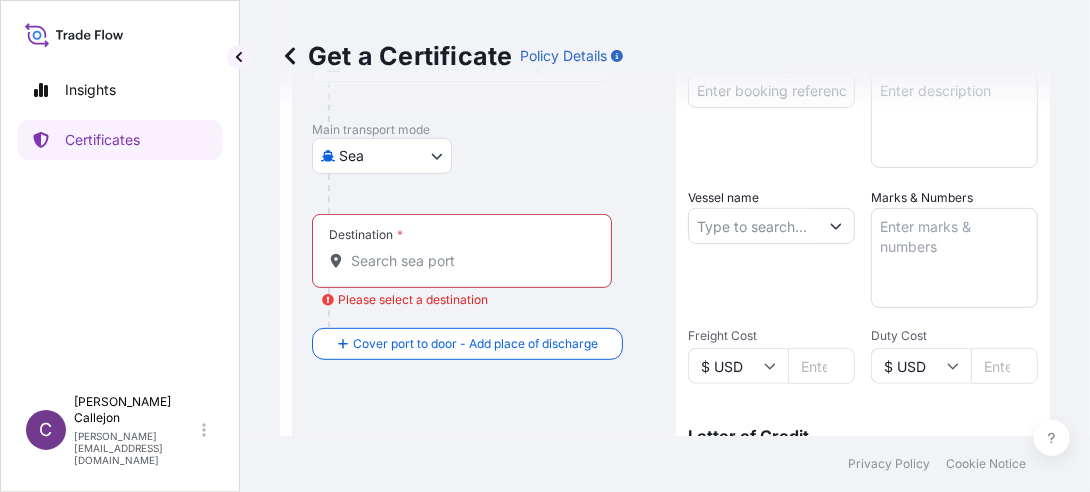 click on "Destination * Please select a destination" at bounding box center [469, 261] 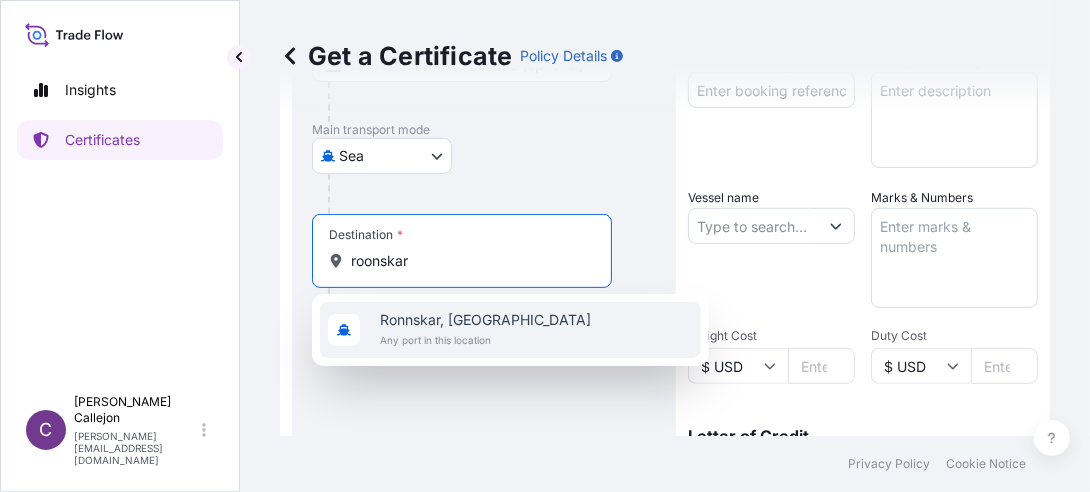 click on "Any port in this location" at bounding box center (485, 340) 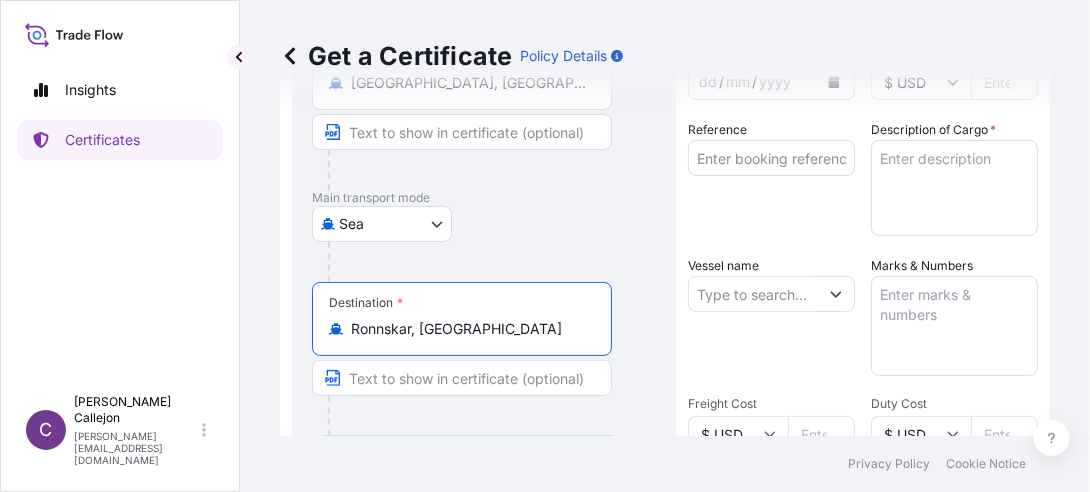 scroll, scrollTop: 0, scrollLeft: 0, axis: both 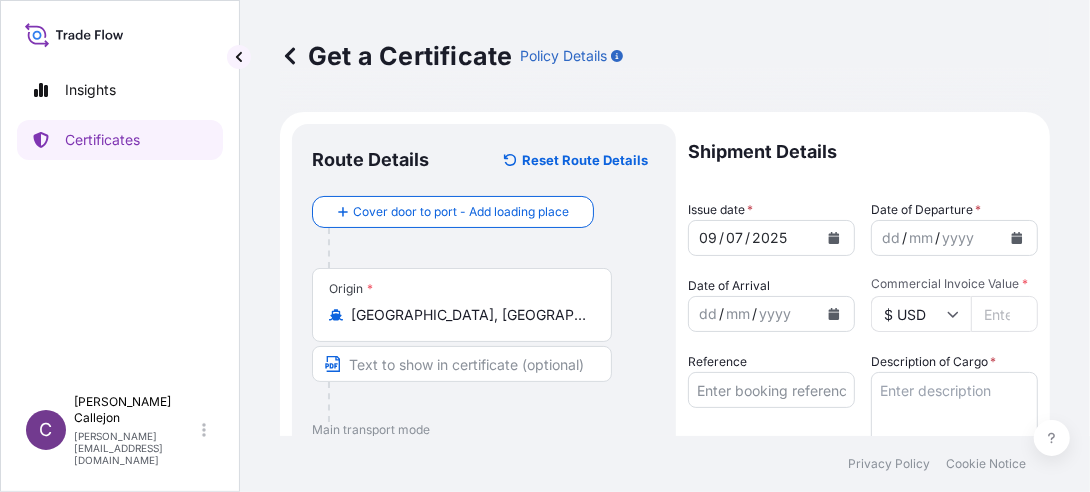 type on "Ronnskar, [GEOGRAPHIC_DATA]" 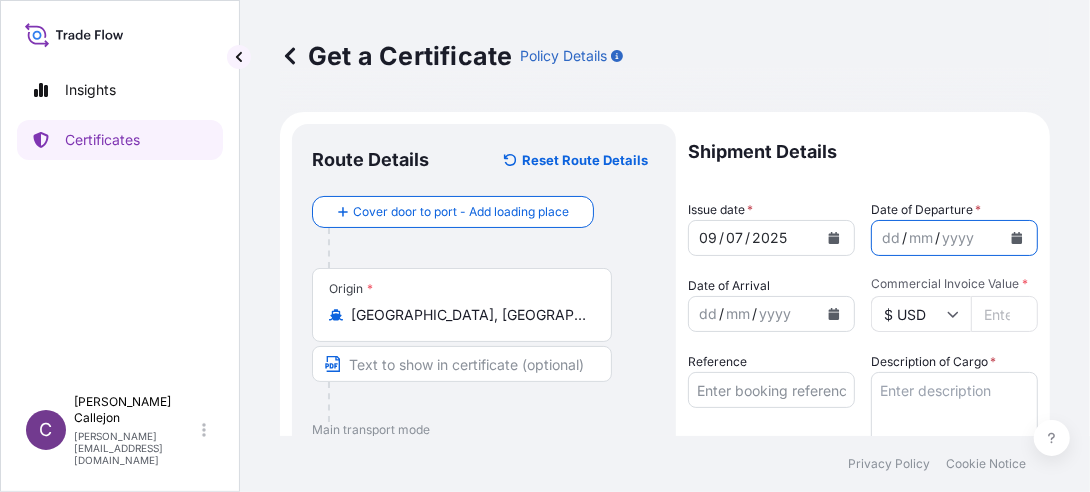 click 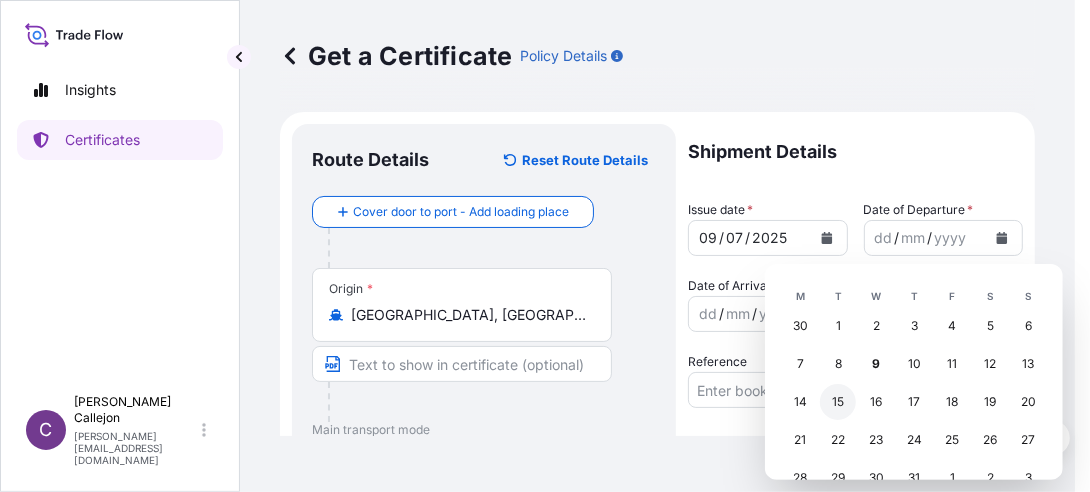 scroll, scrollTop: 76, scrollLeft: 0, axis: vertical 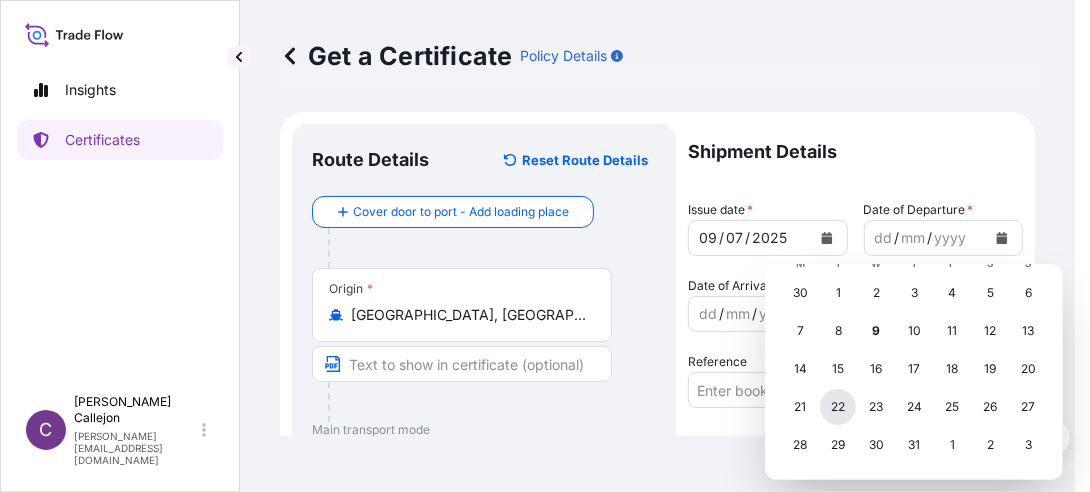 click on "22" at bounding box center (838, 407) 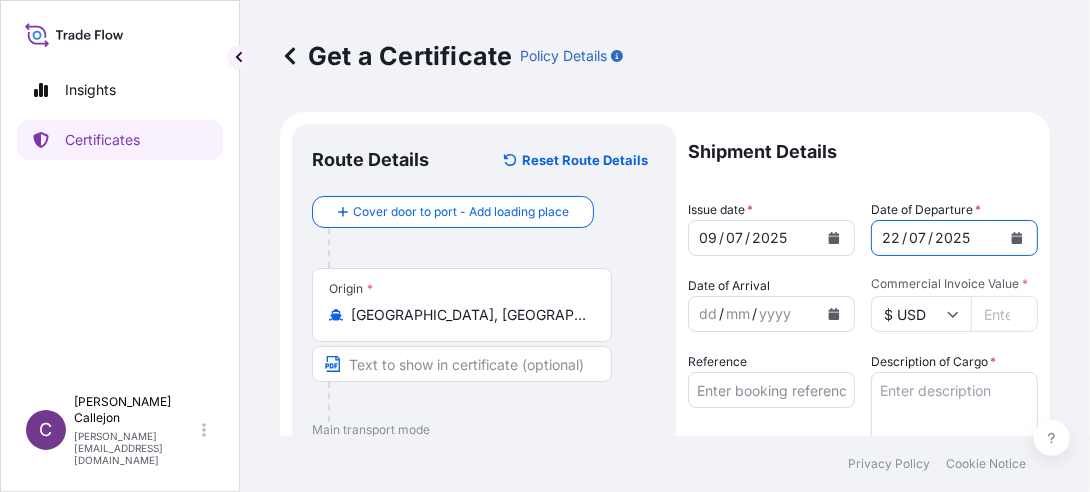 click on "Commercial Invoice Value    *" at bounding box center [1004, 314] 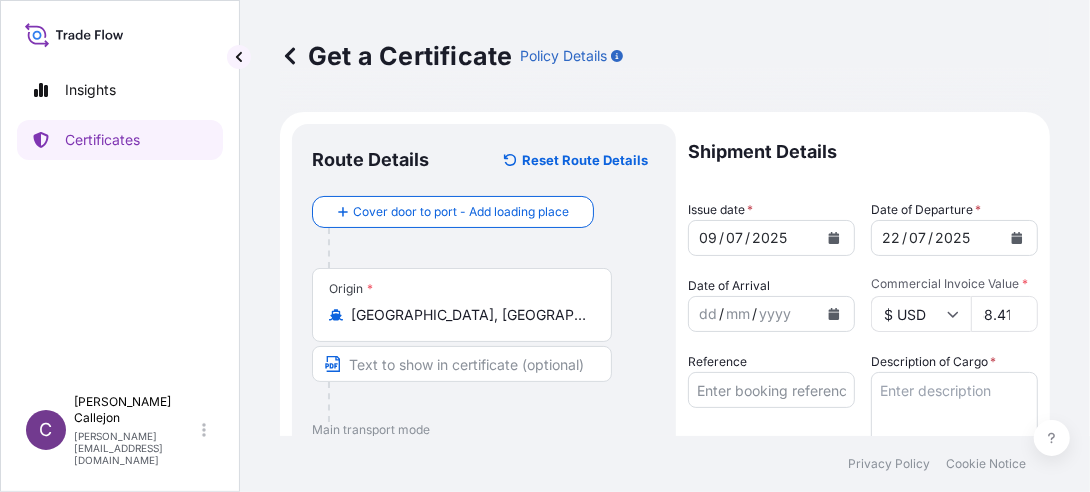 scroll, scrollTop: 0, scrollLeft: 62, axis: horizontal 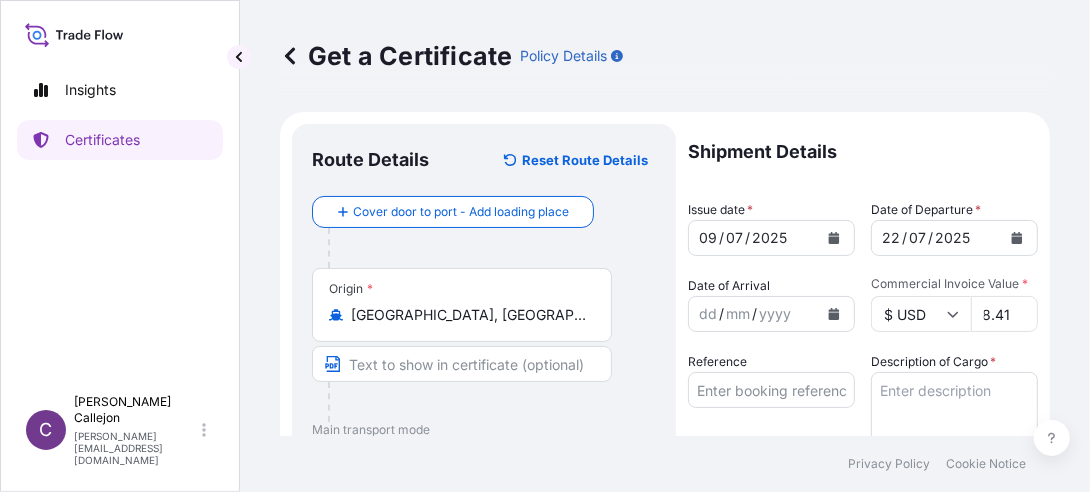 type on "15989758.41" 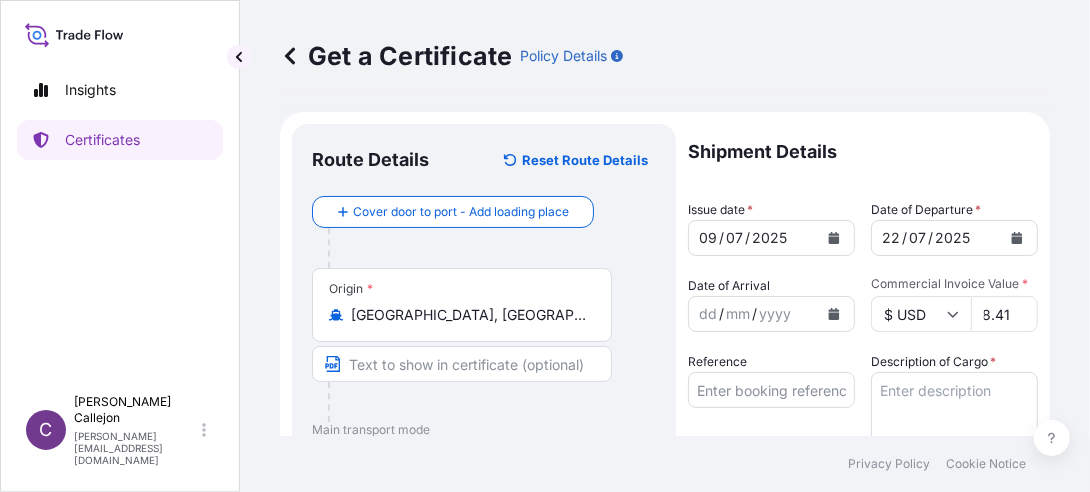 scroll, scrollTop: 0, scrollLeft: 0, axis: both 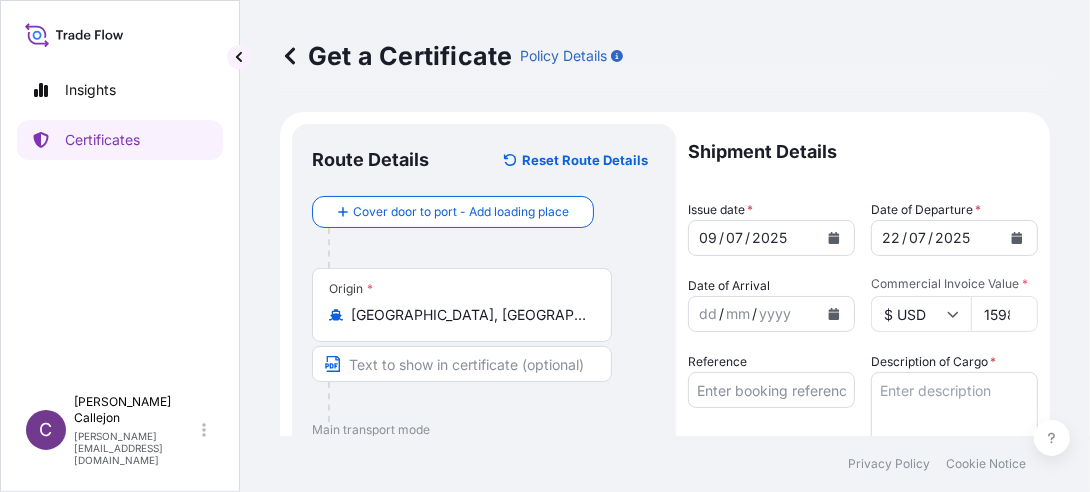click on "Reference" at bounding box center (771, 390) 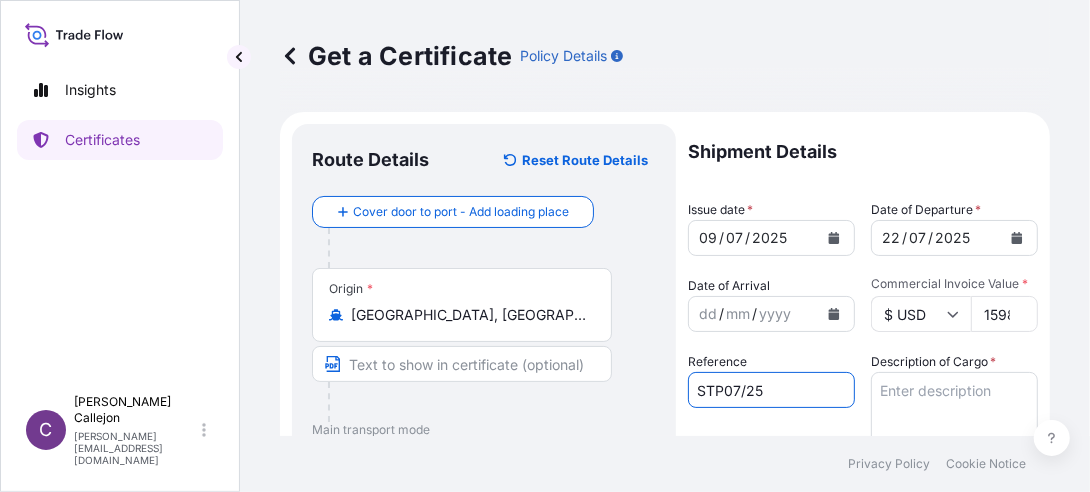 click on "STP07/25" at bounding box center (771, 390) 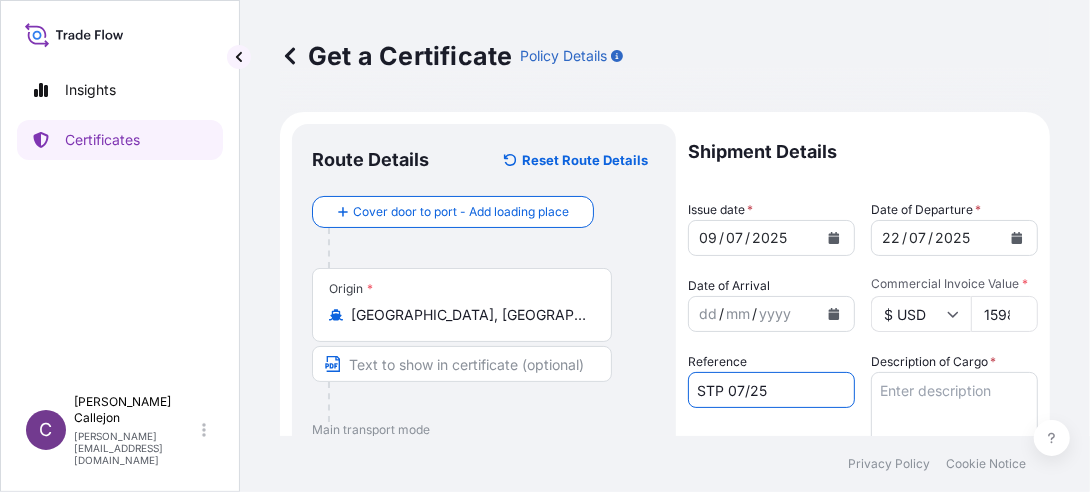 type on "STP 07/25" 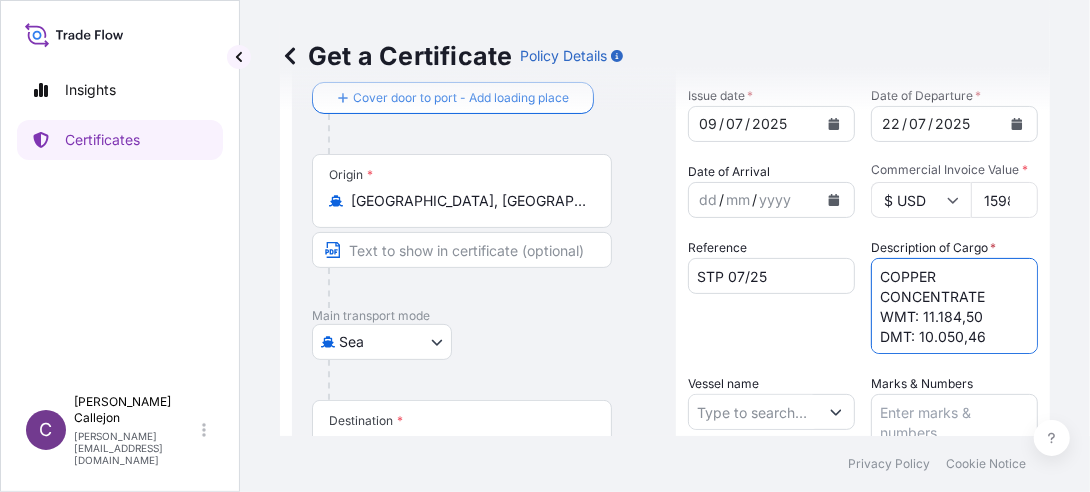 scroll, scrollTop: 222, scrollLeft: 0, axis: vertical 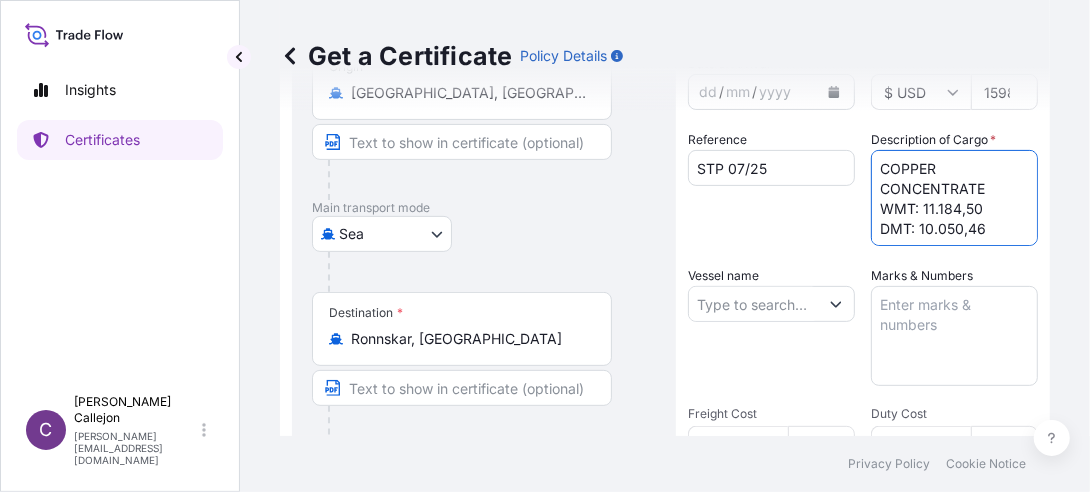 type on "COPPER CONCENTRATE
WMT: 11.184,50
DMT: 10.050,46" 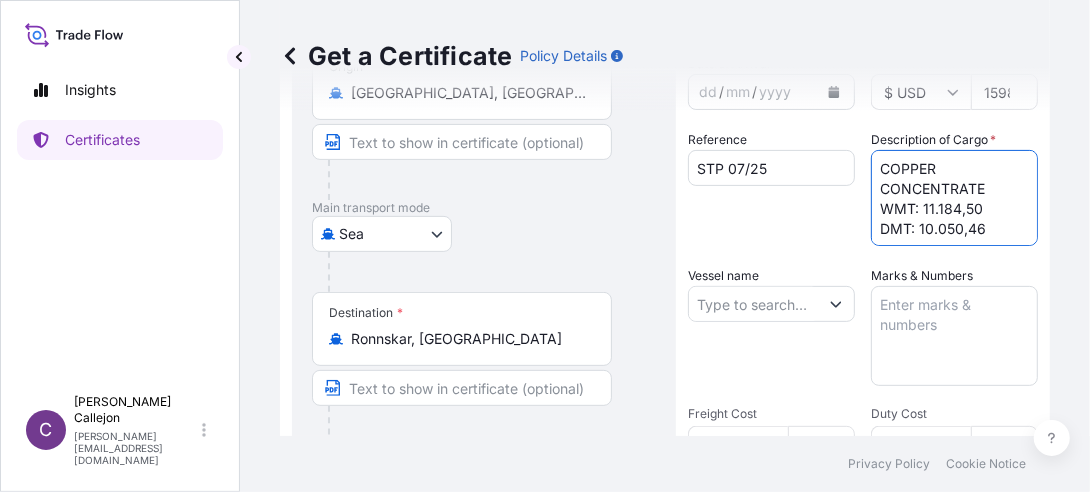 click 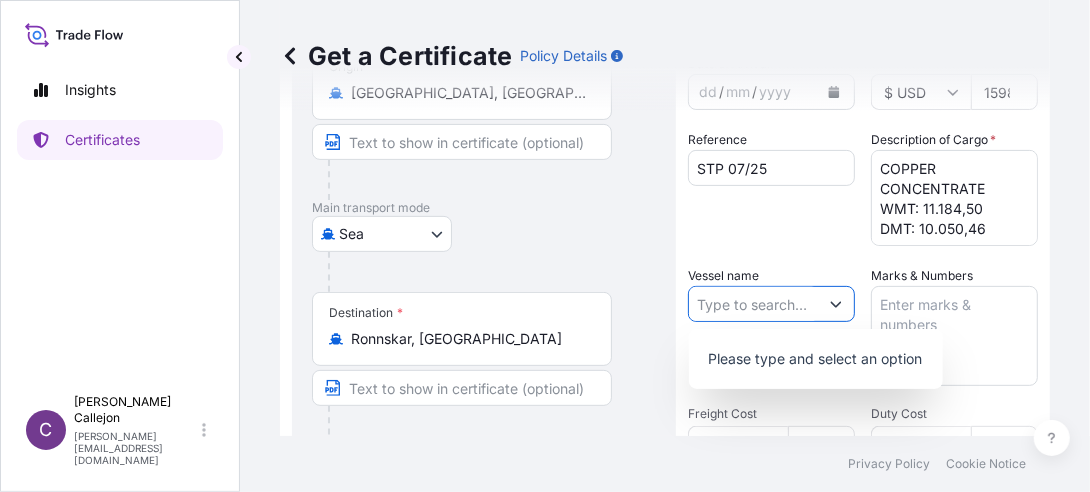 click on "Vessel name" at bounding box center [753, 304] 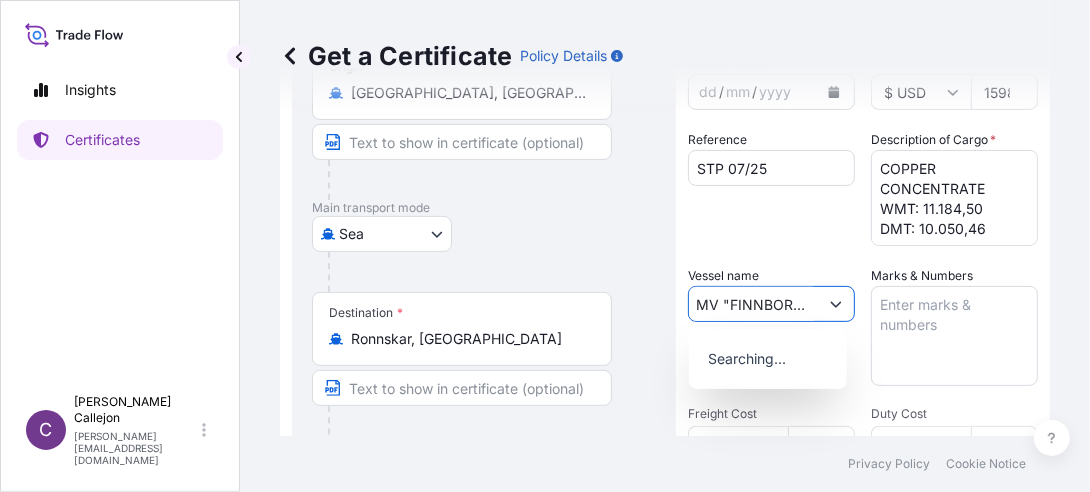 scroll, scrollTop: 0, scrollLeft: 5, axis: horizontal 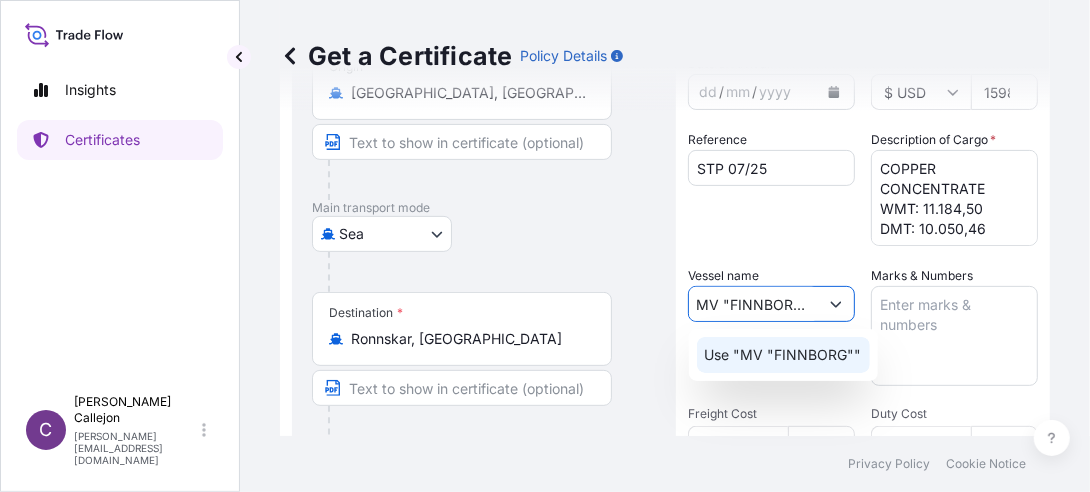 click on "Use "MV "FINNBORG""" 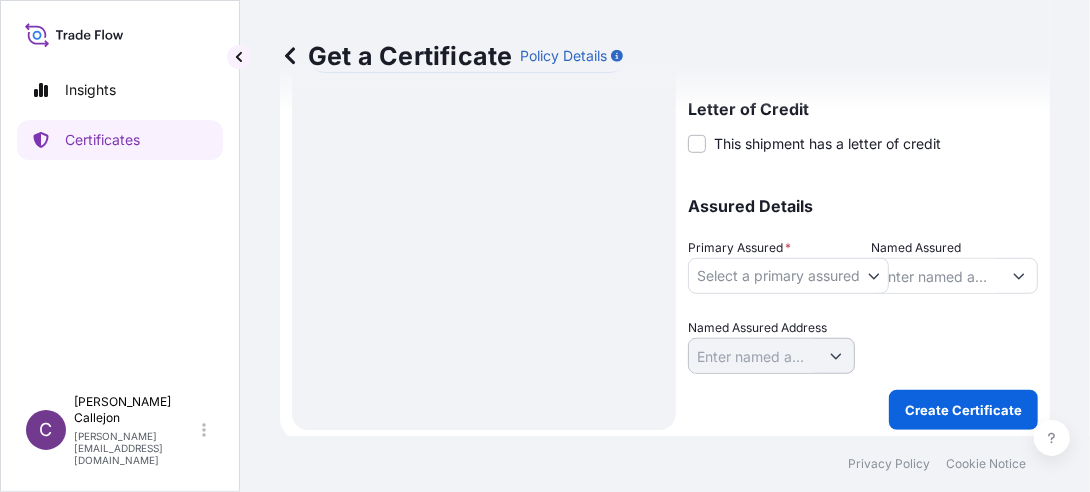 scroll, scrollTop: 632, scrollLeft: 0, axis: vertical 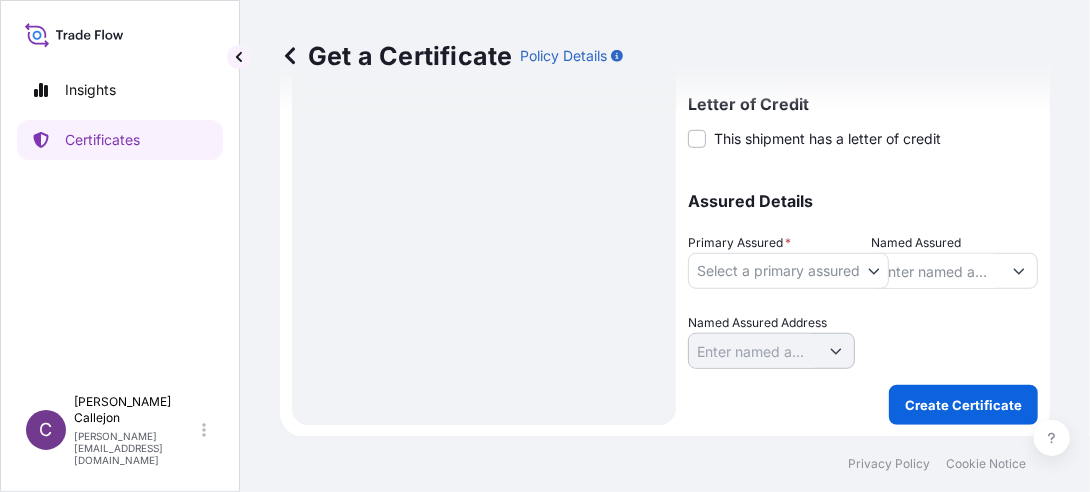 type on "MV "FINNBORG"" 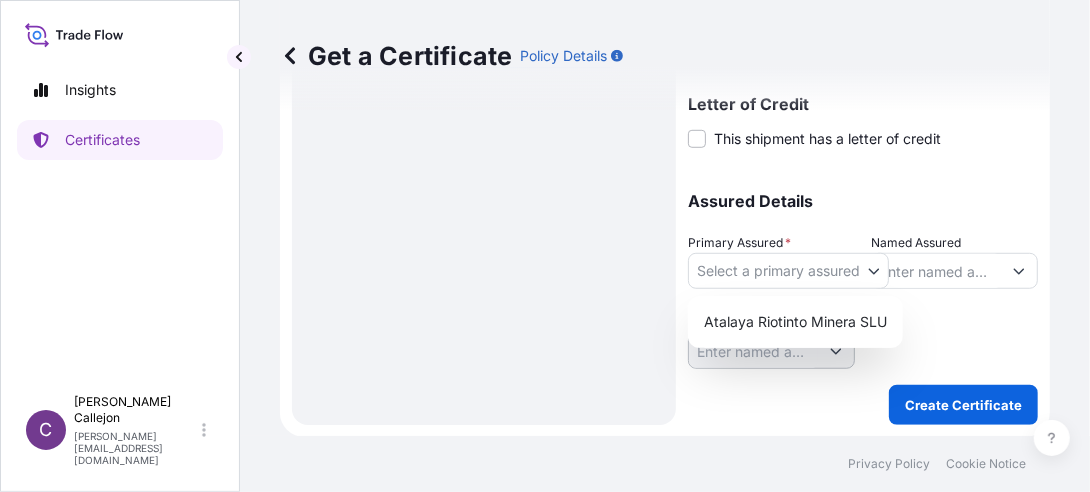 scroll, scrollTop: 0, scrollLeft: 0, axis: both 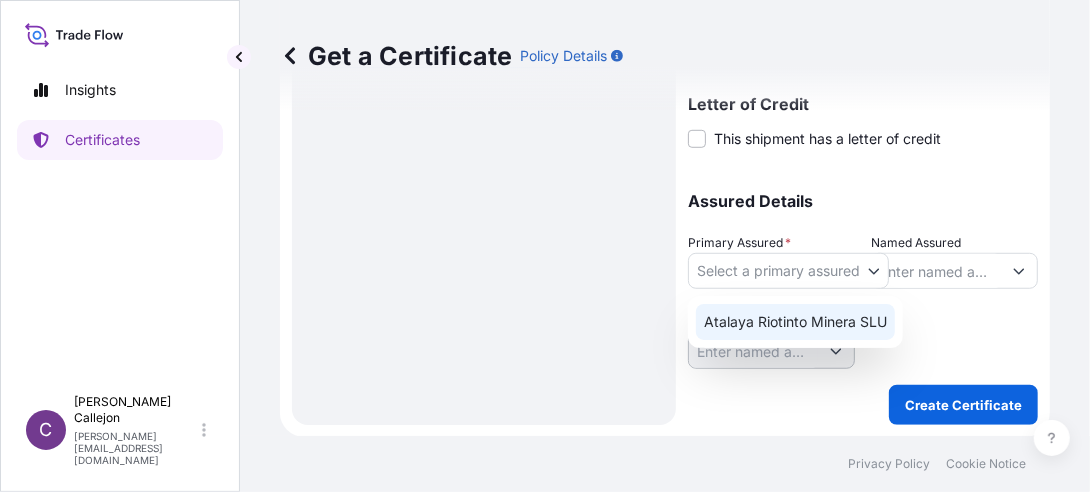 click on "Atalaya Riotinto Minera SLU" at bounding box center [795, 322] 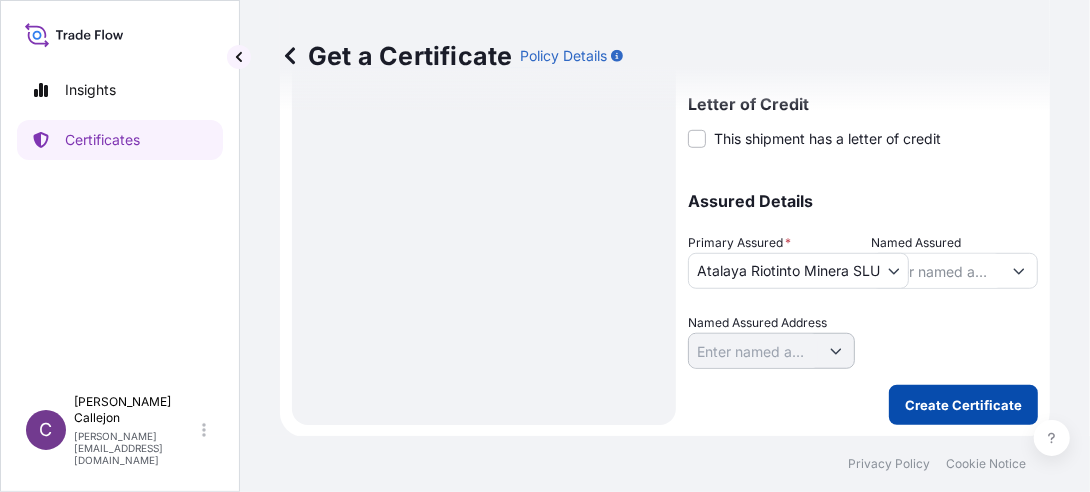 click on "Create Certificate" at bounding box center [963, 405] 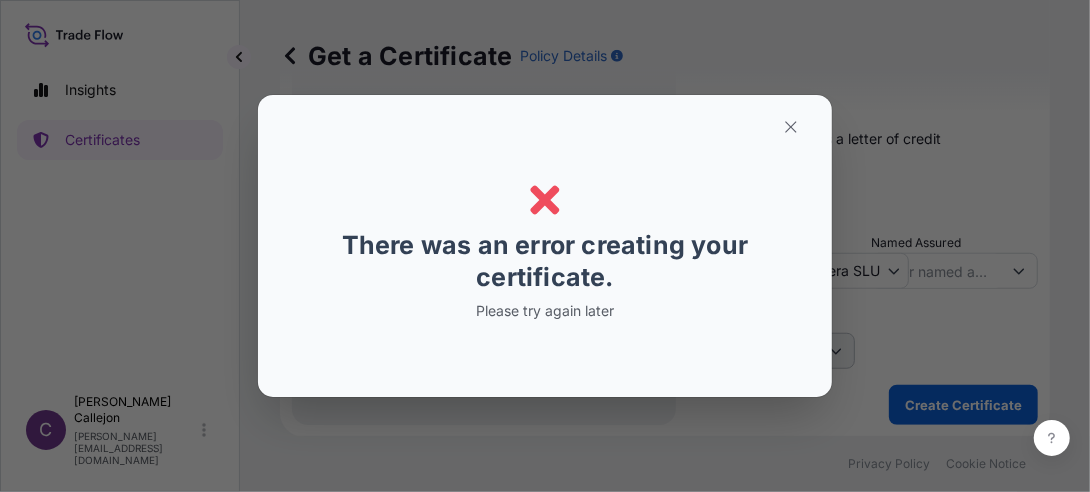 click on "Error Error There was an error creating your certificate. Please try again later" at bounding box center [545, 246] 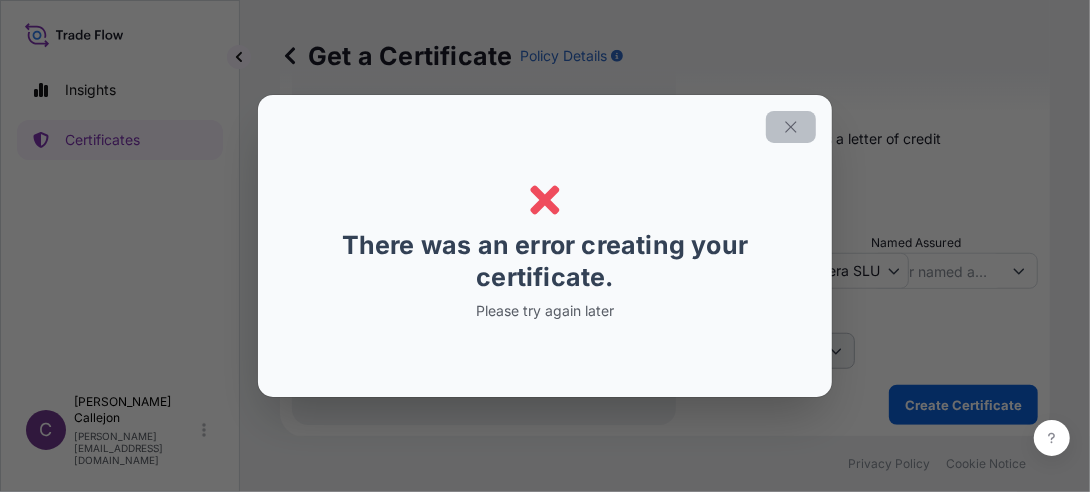 click 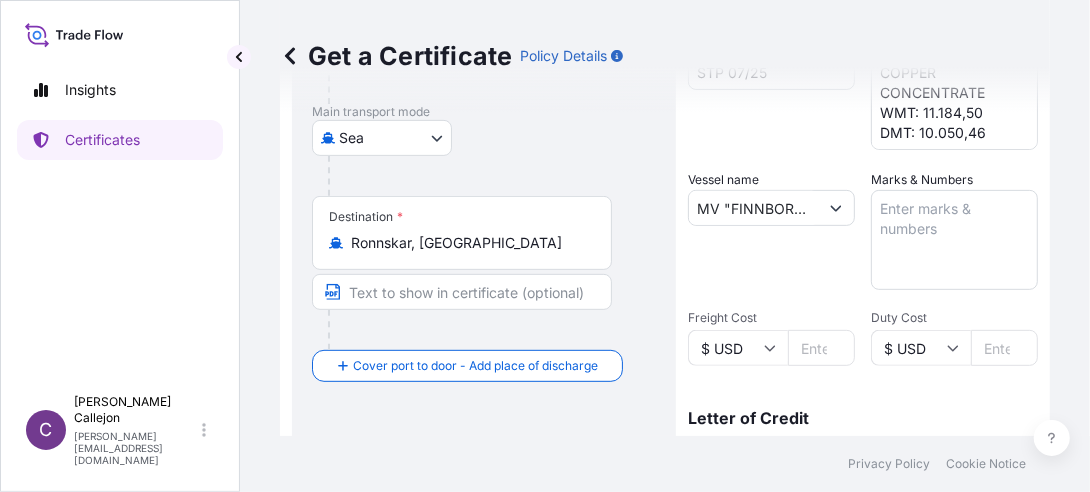 scroll, scrollTop: 132, scrollLeft: 0, axis: vertical 